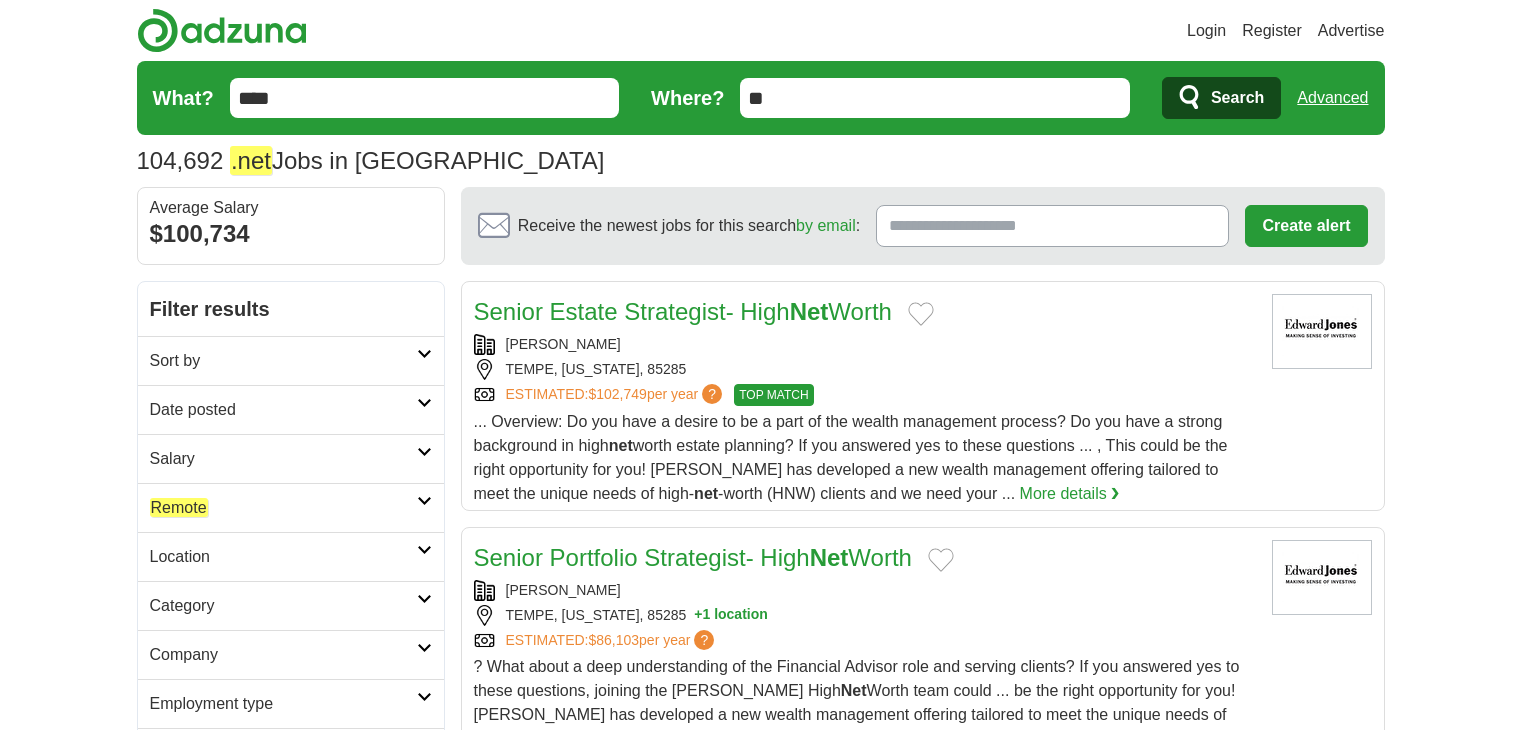 scroll, scrollTop: 0, scrollLeft: 0, axis: both 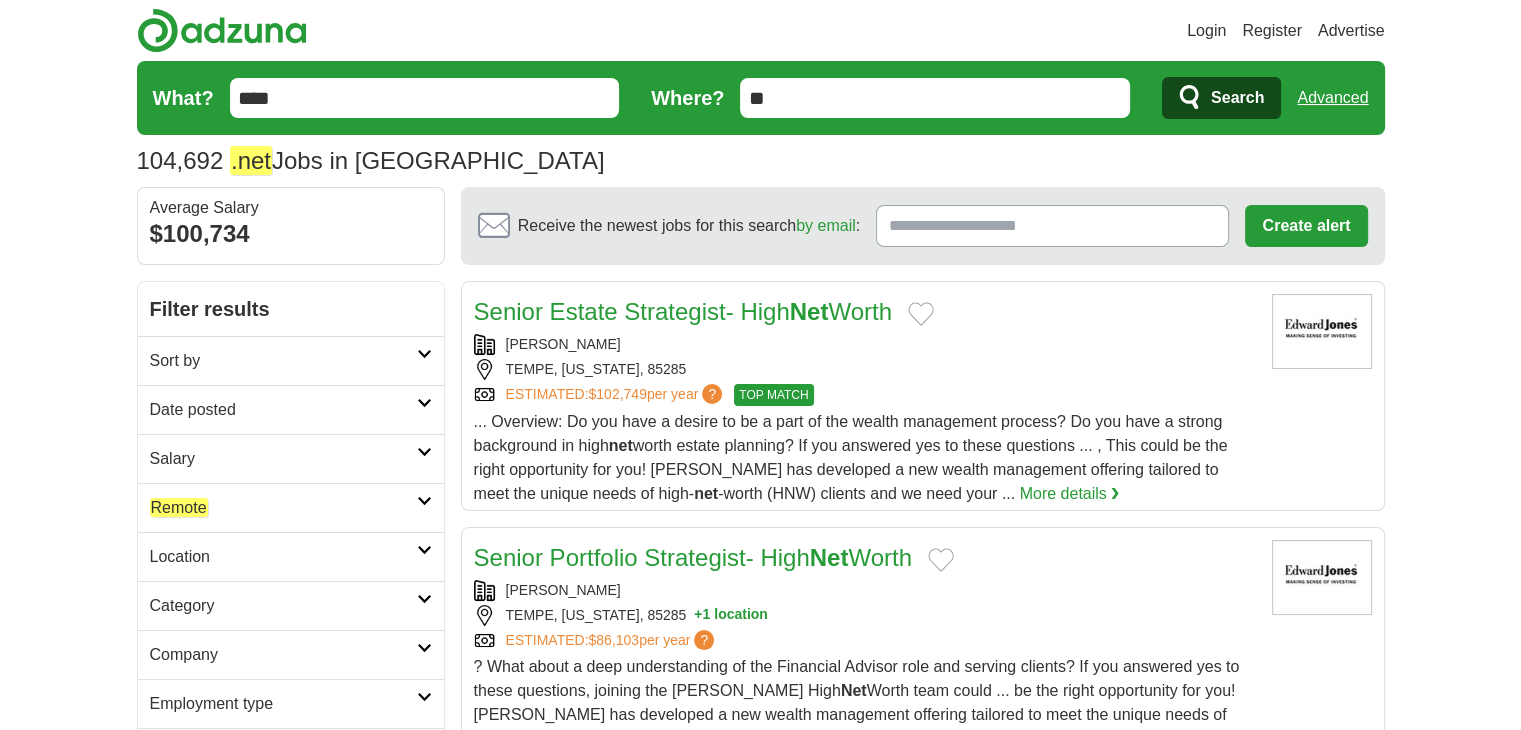 click on "Remote" 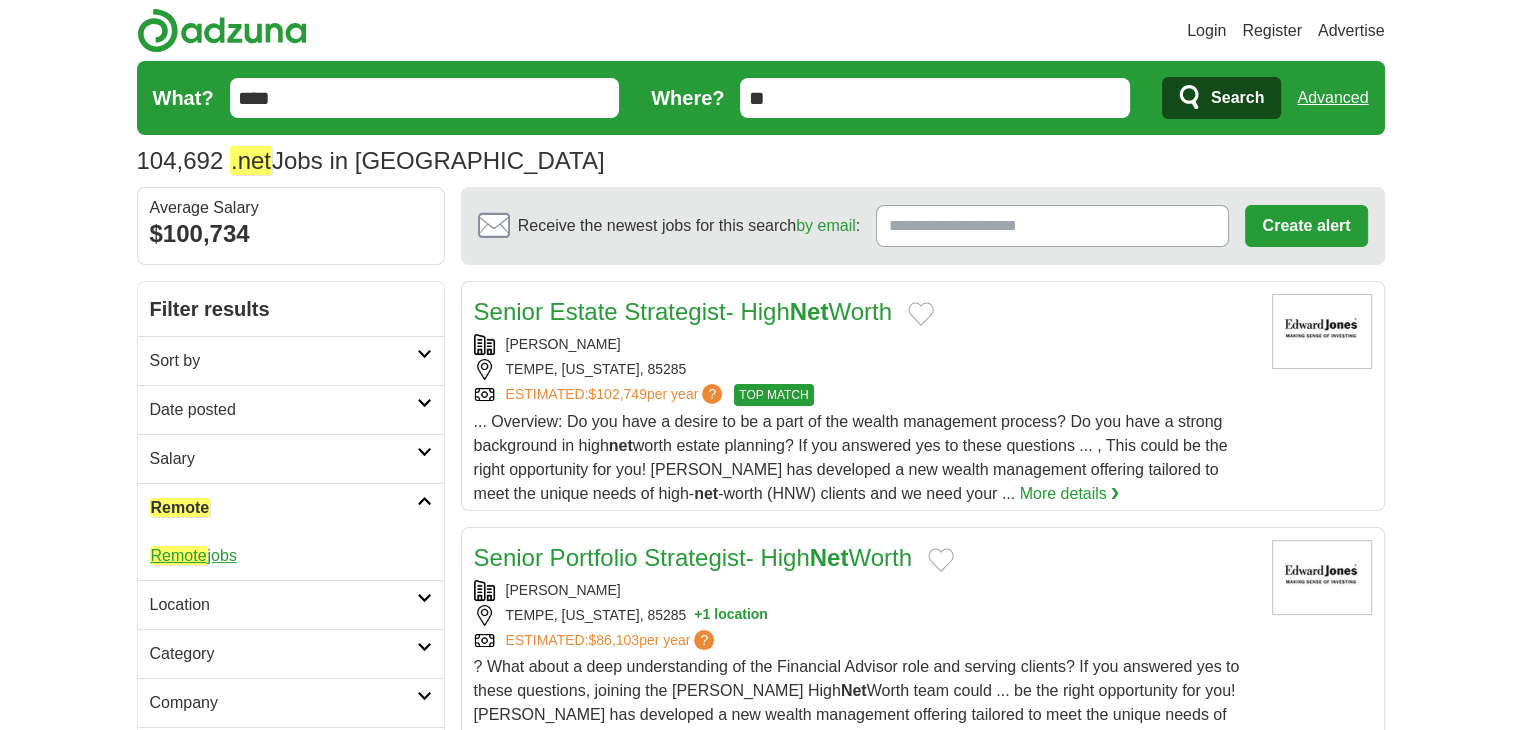 click on "Remote" 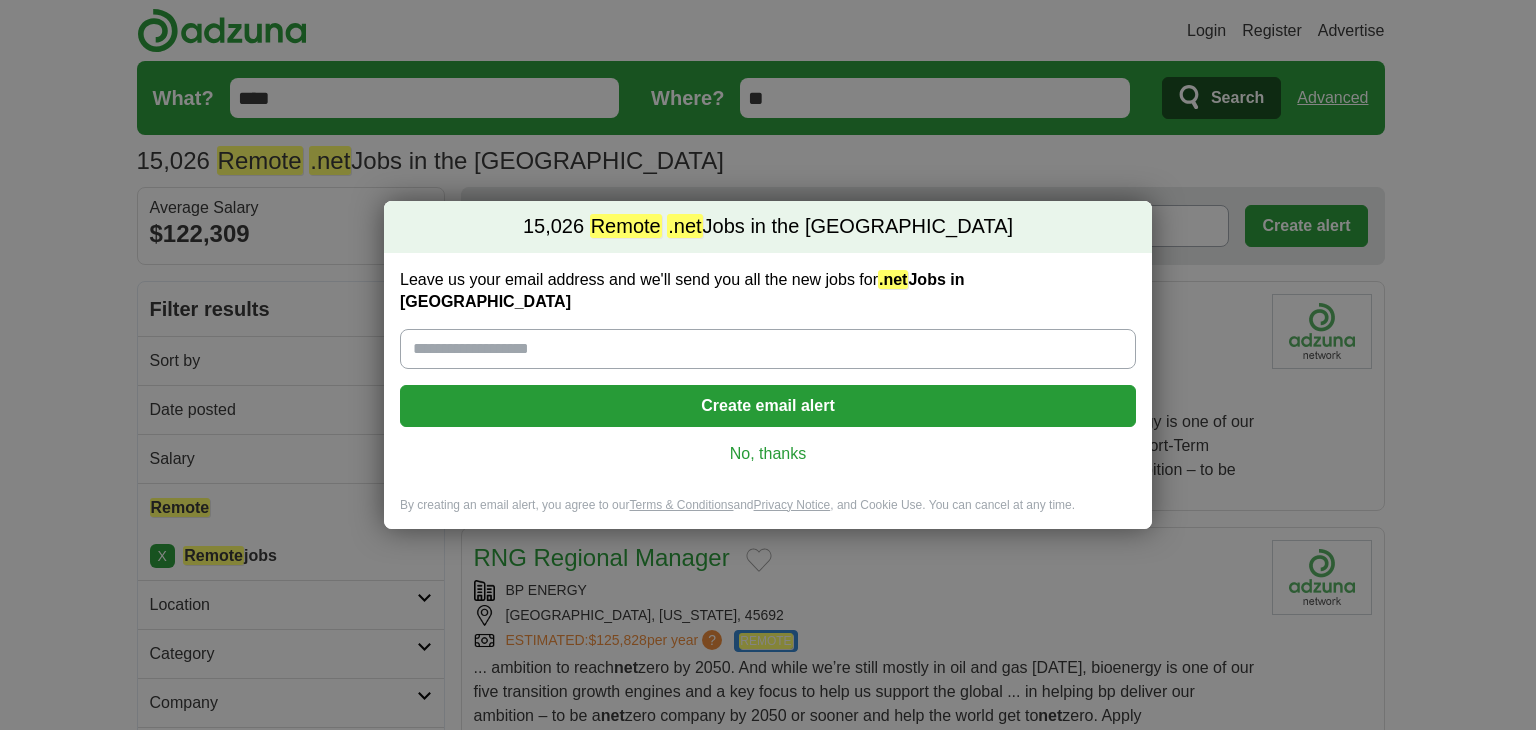 scroll, scrollTop: 0, scrollLeft: 0, axis: both 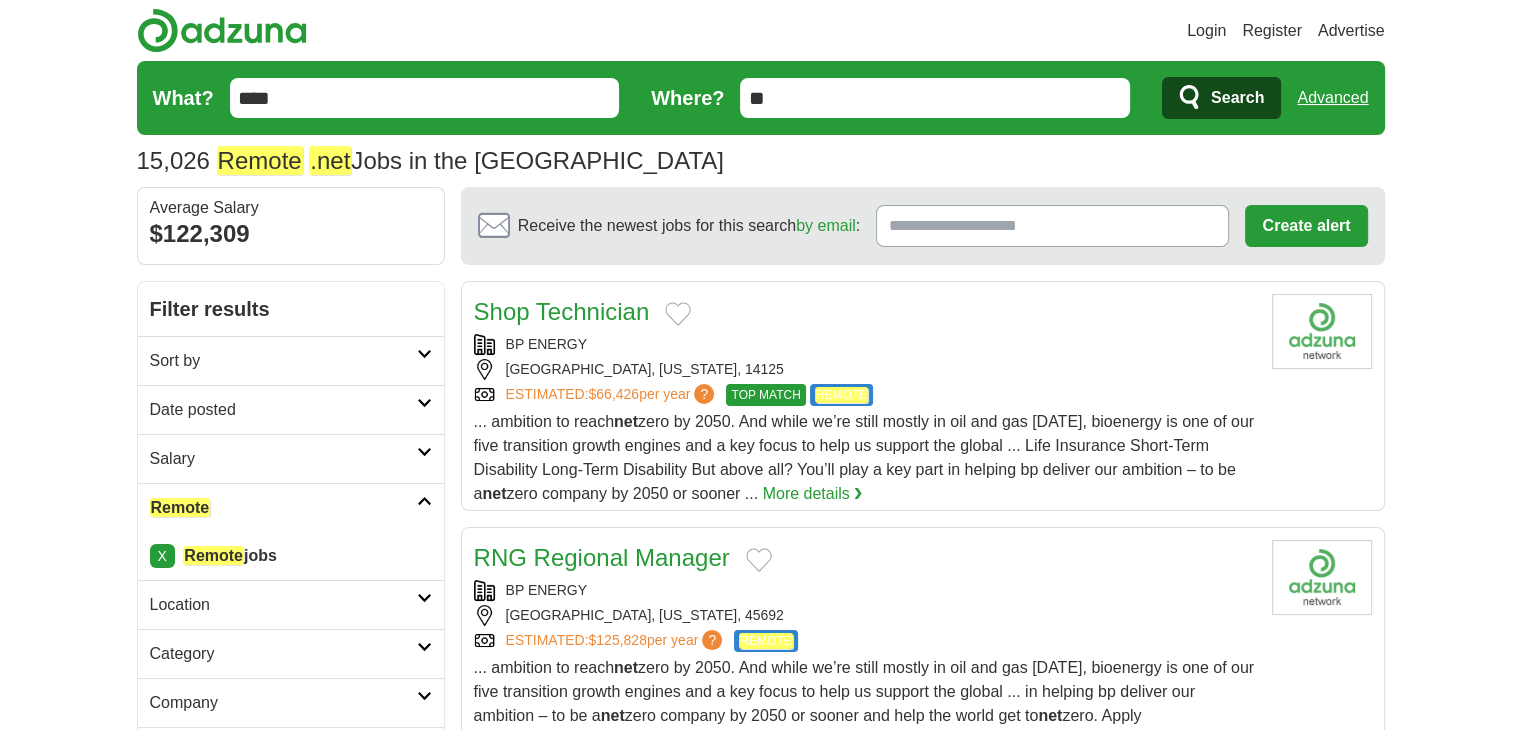 click on "Date posted" at bounding box center (283, 410) 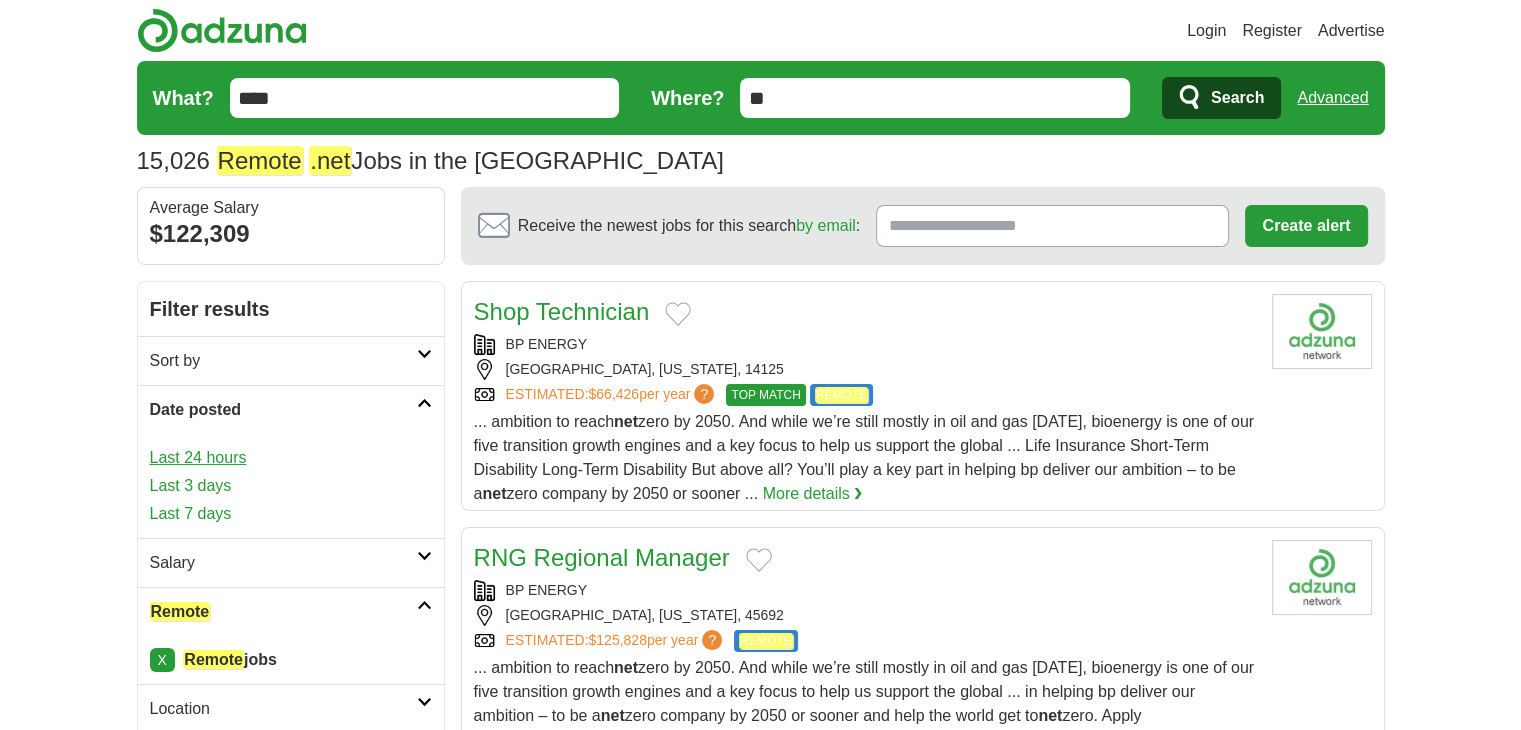 click on "Last 24 hours" at bounding box center [291, 458] 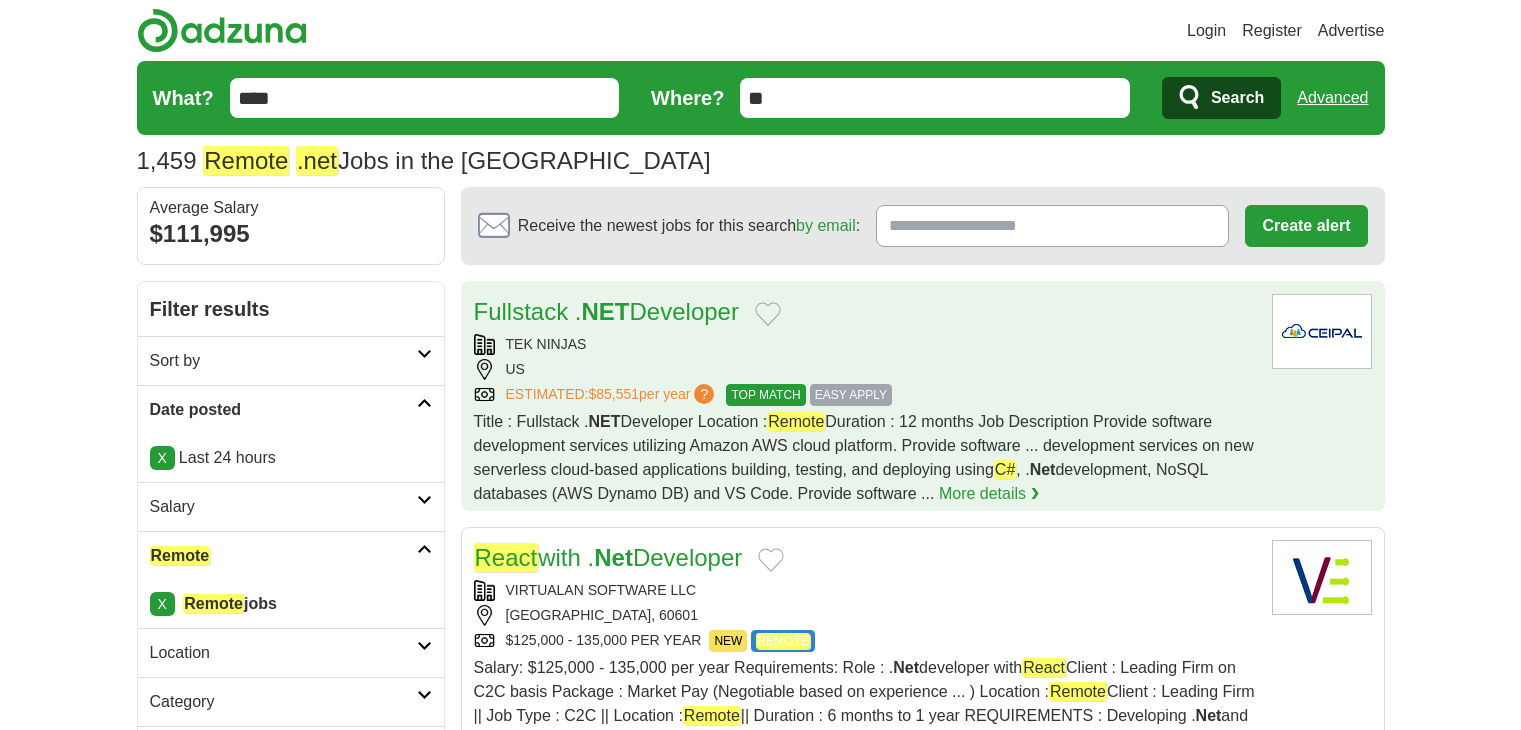 scroll, scrollTop: 0, scrollLeft: 0, axis: both 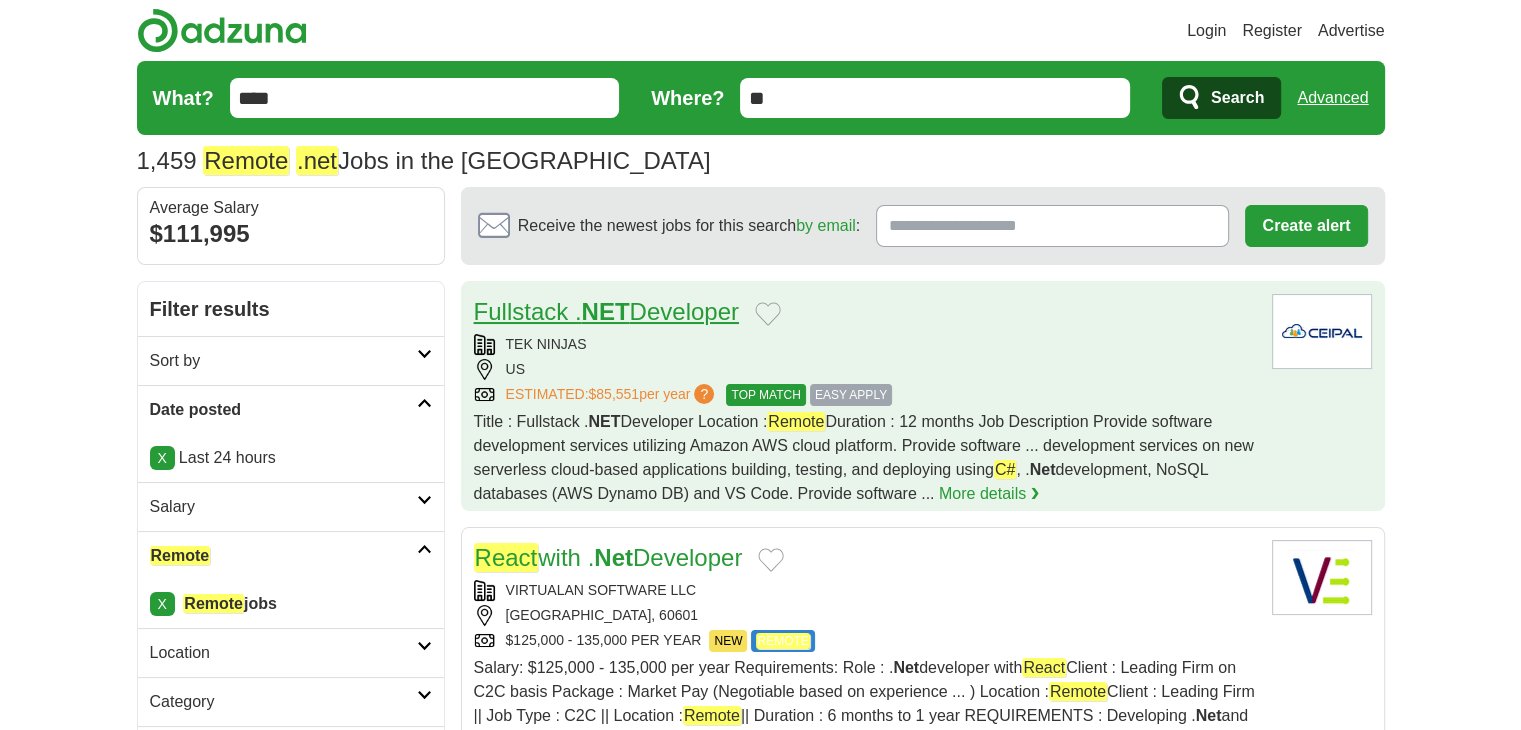click on "Fullstack . NET  Developer" at bounding box center [606, 311] 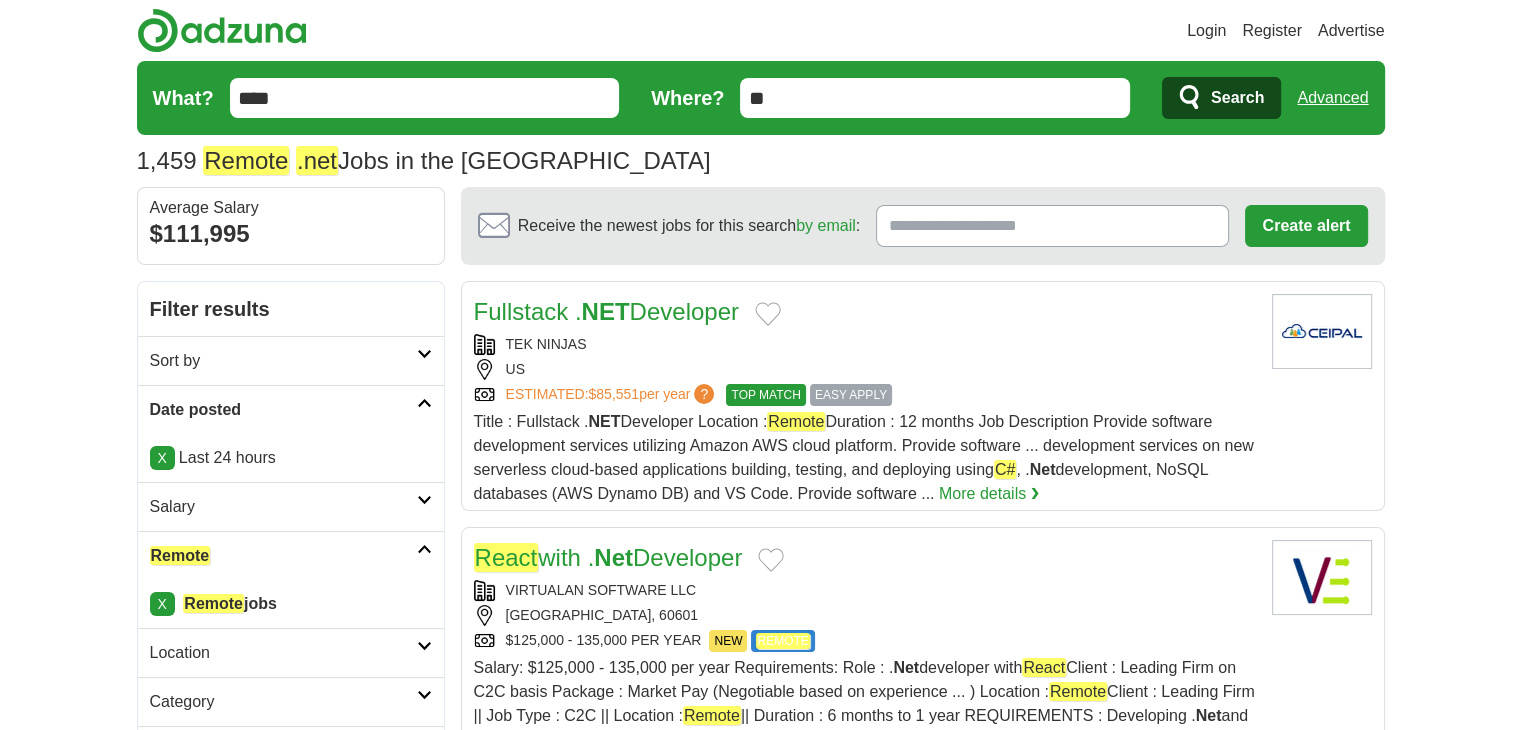 scroll, scrollTop: 100, scrollLeft: 0, axis: vertical 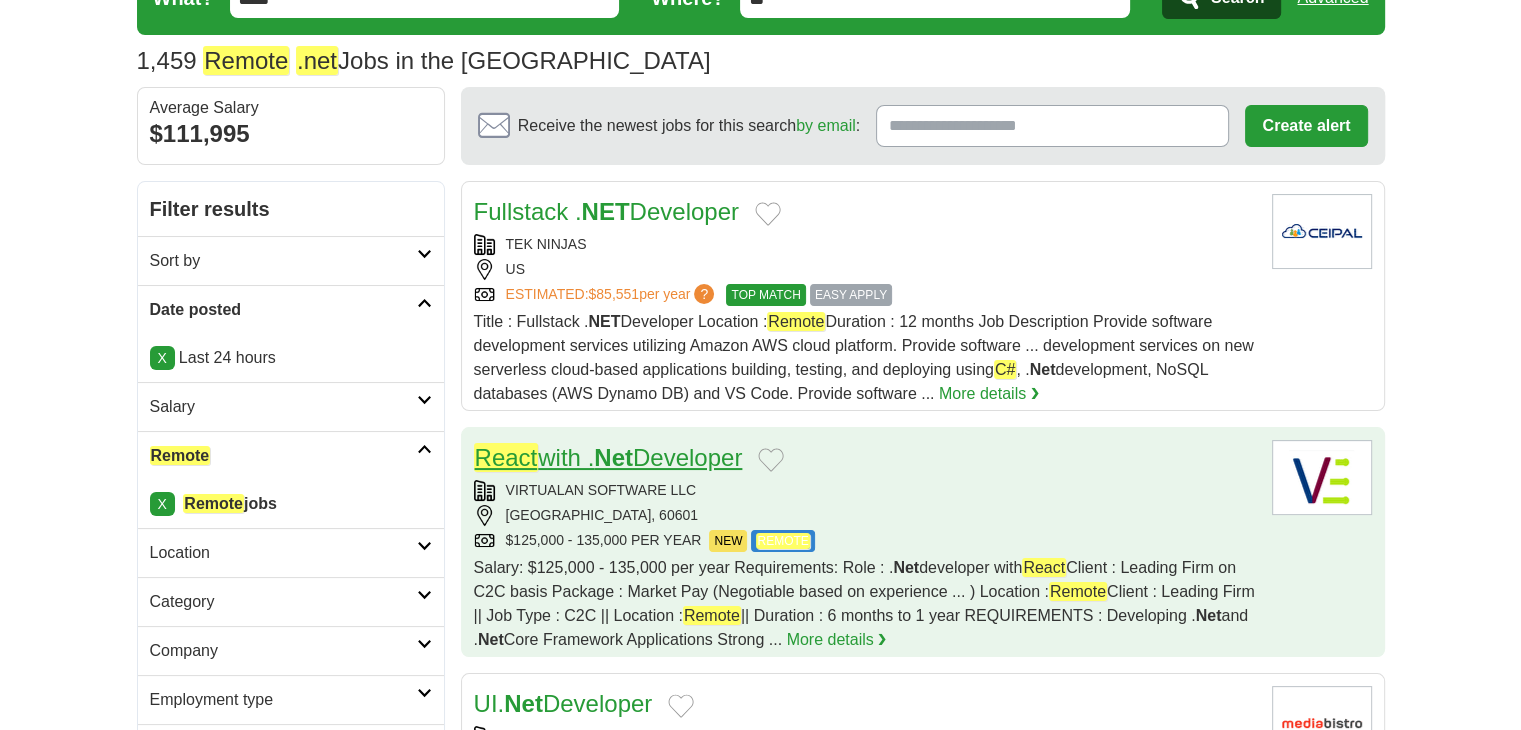 click on "React" at bounding box center [506, 457] 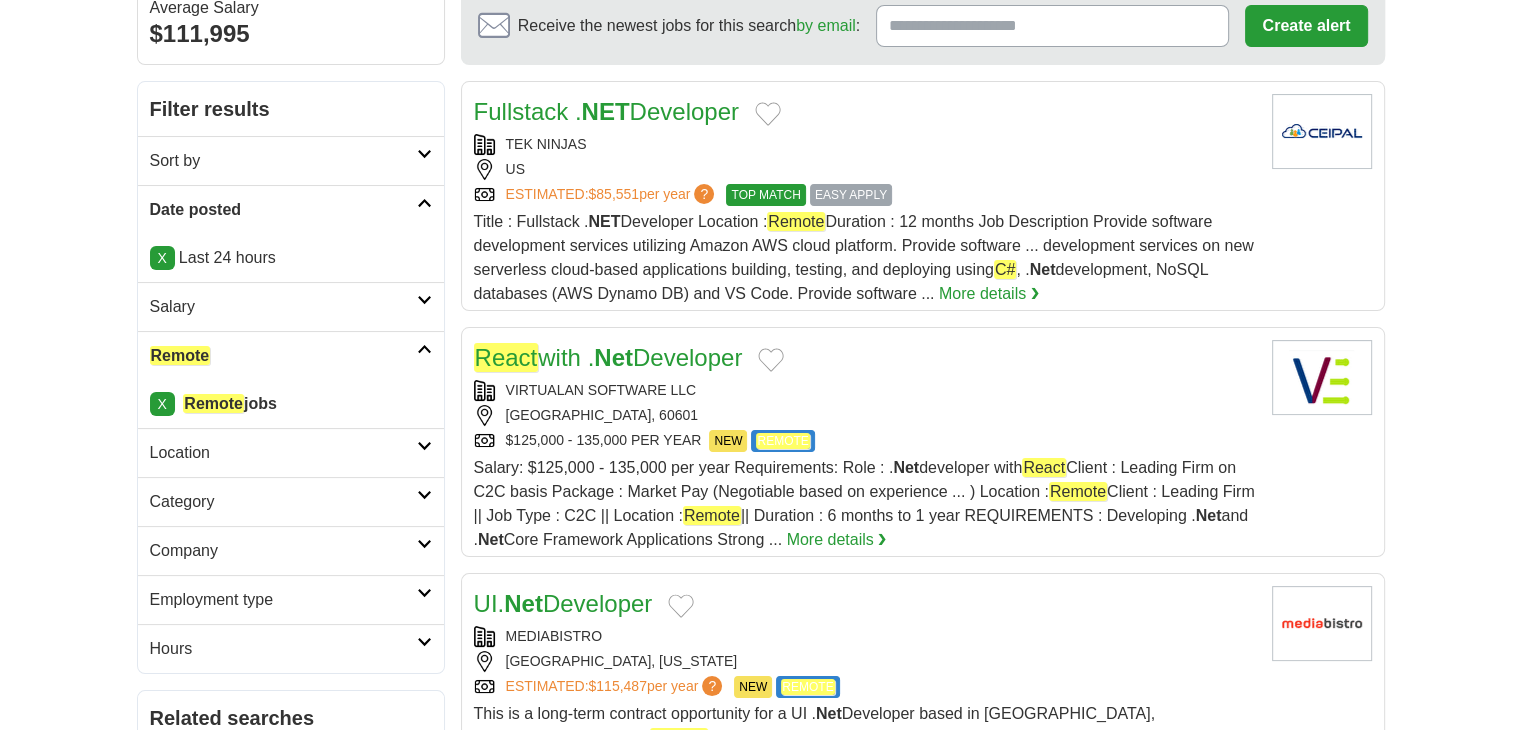 scroll, scrollTop: 300, scrollLeft: 0, axis: vertical 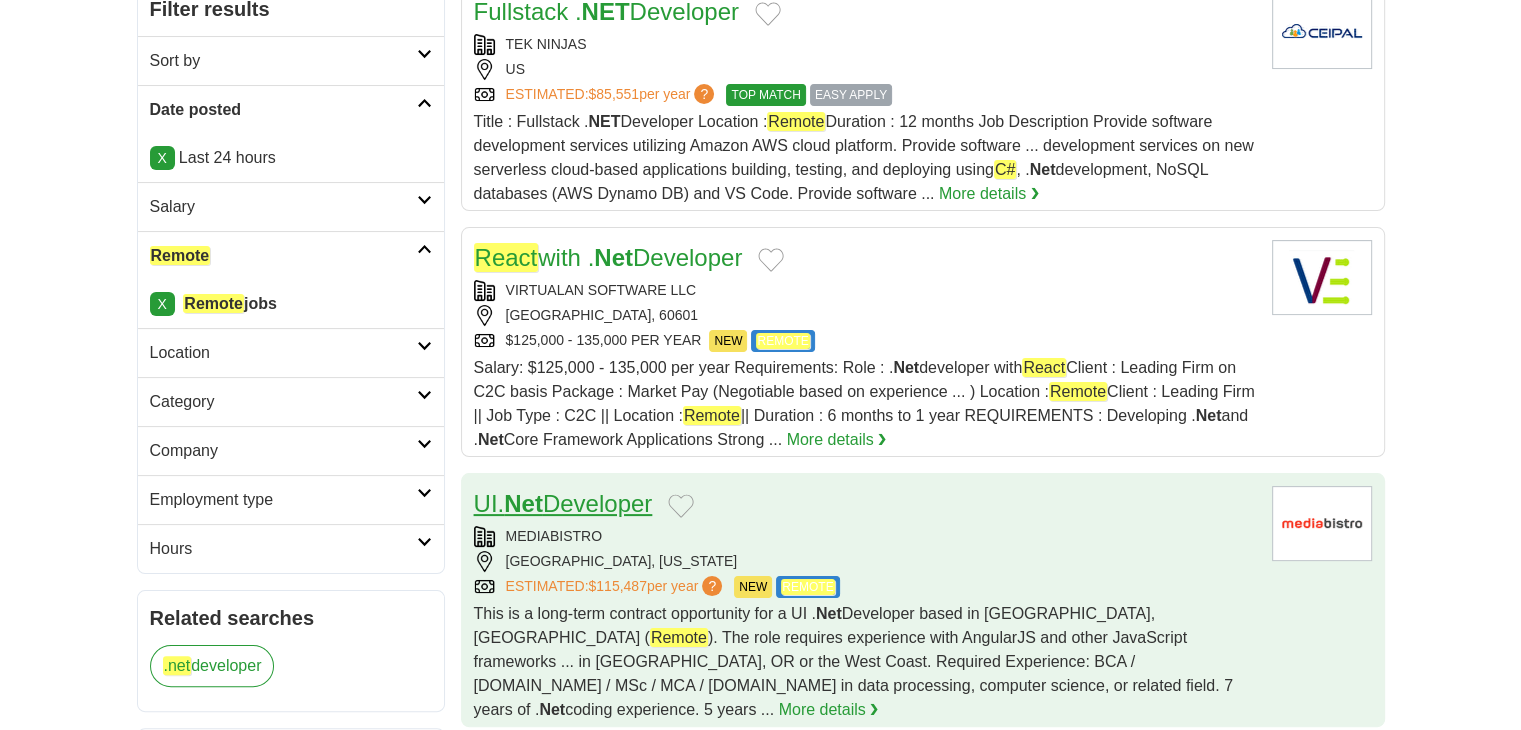 click on "UI. Net  Developer" at bounding box center [563, 503] 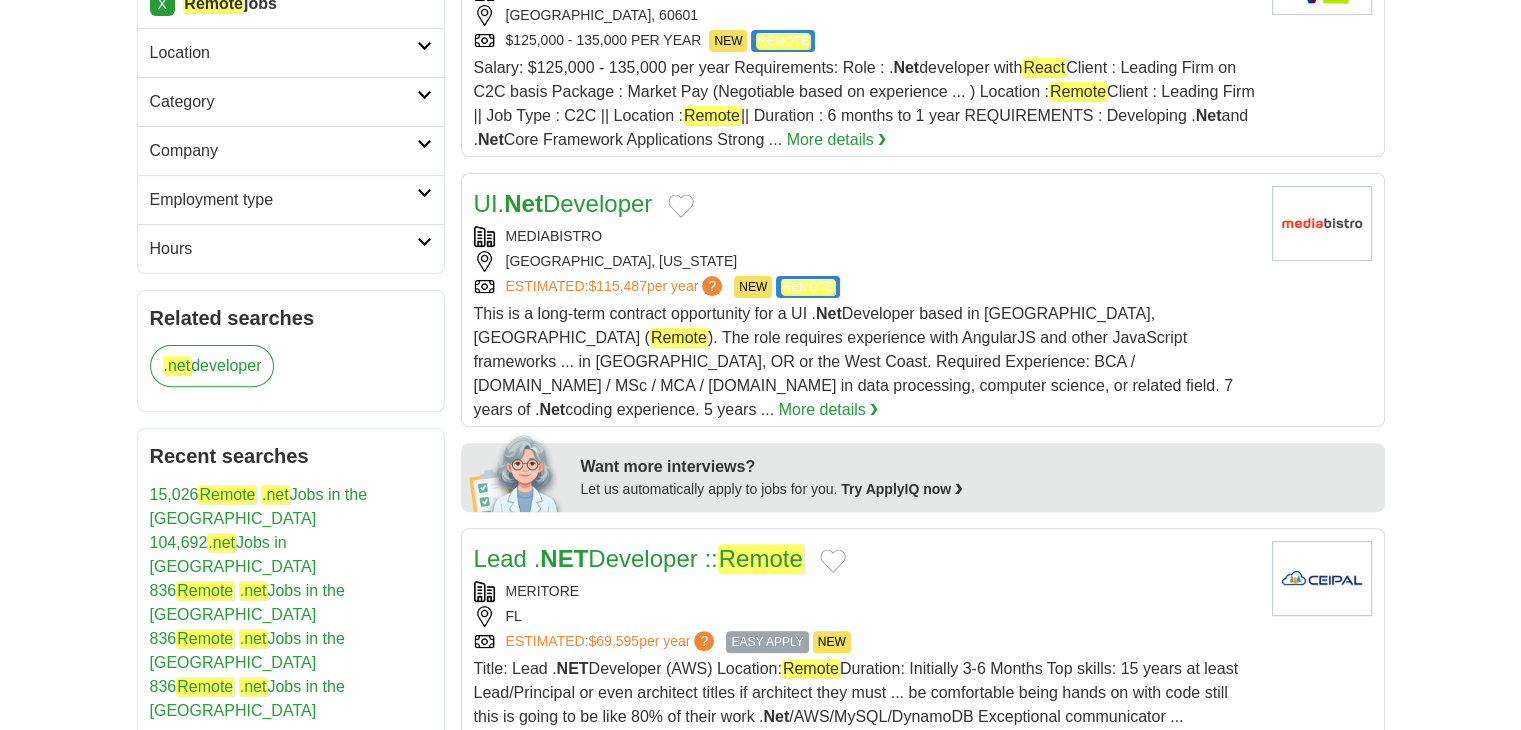 scroll, scrollTop: 700, scrollLeft: 0, axis: vertical 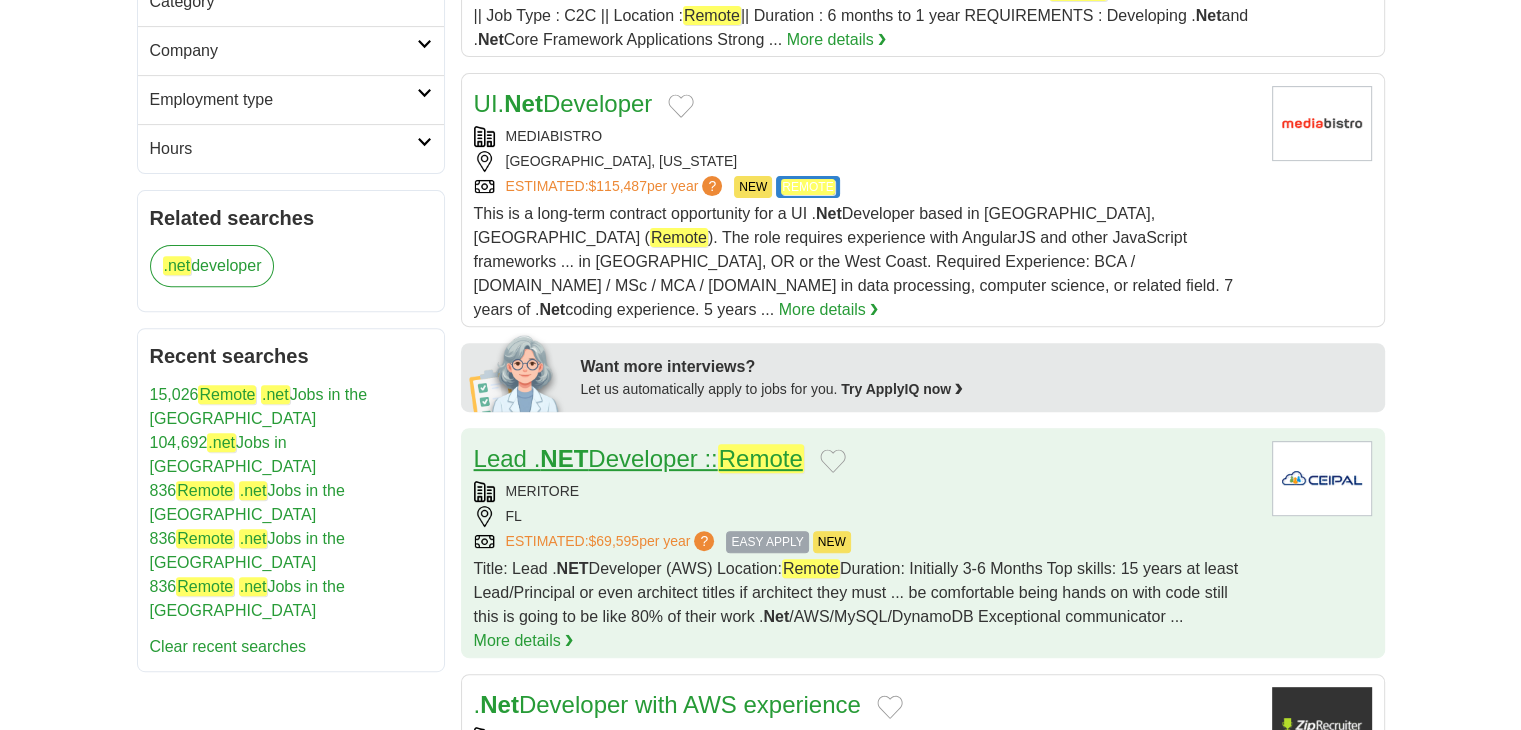 click on "Lead . NET  Developer ::  Remote" at bounding box center (639, 458) 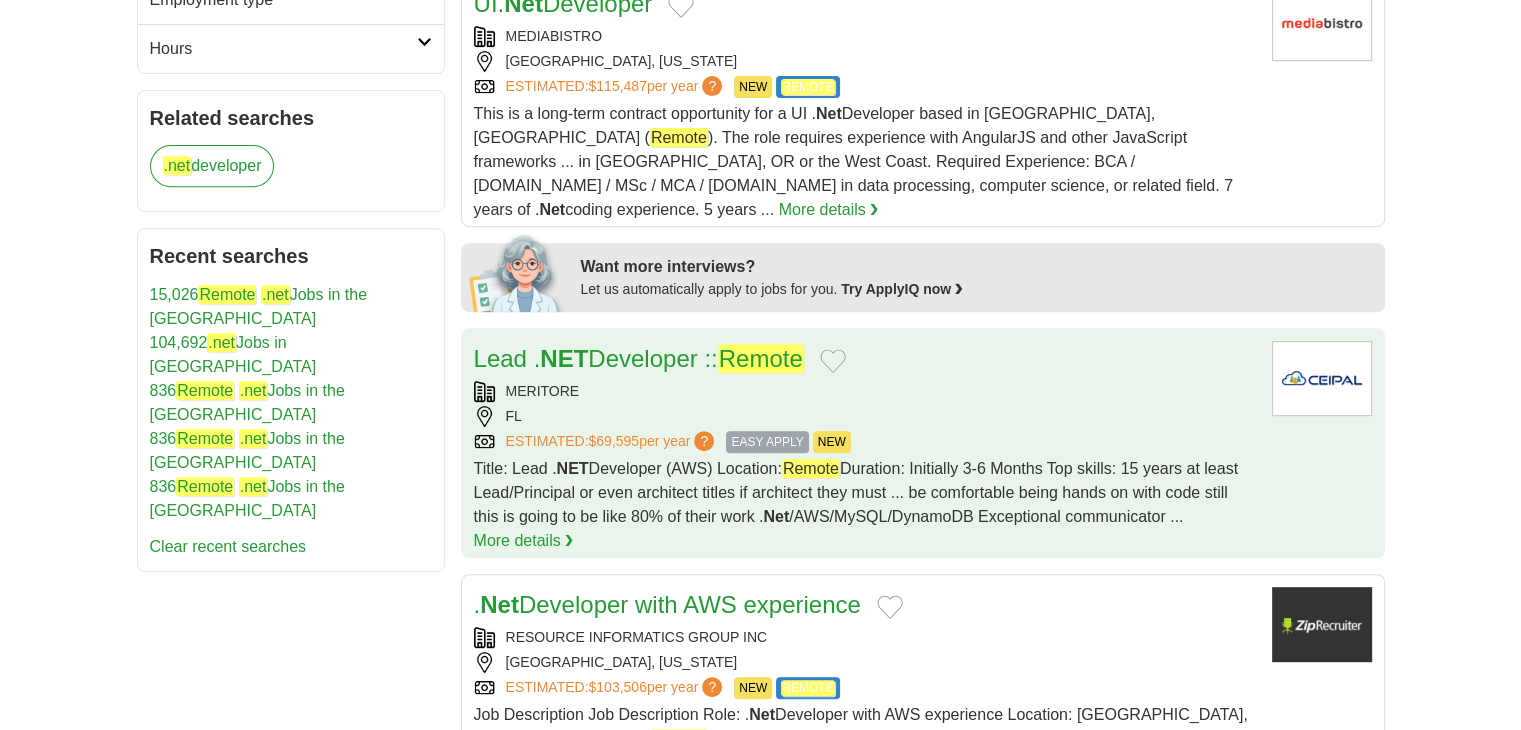 scroll, scrollTop: 900, scrollLeft: 0, axis: vertical 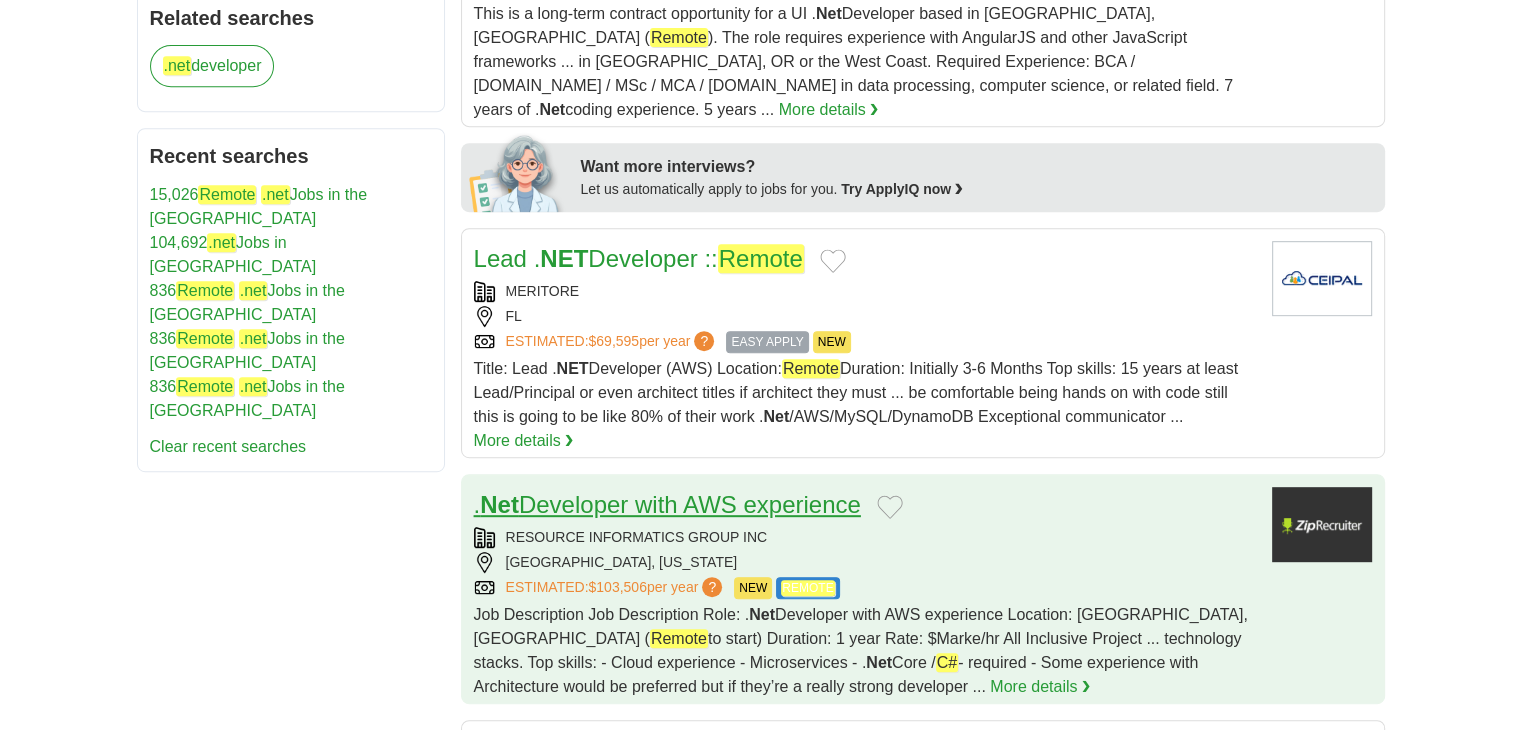 click on ". Net  Developer with AWS experience" at bounding box center [667, 504] 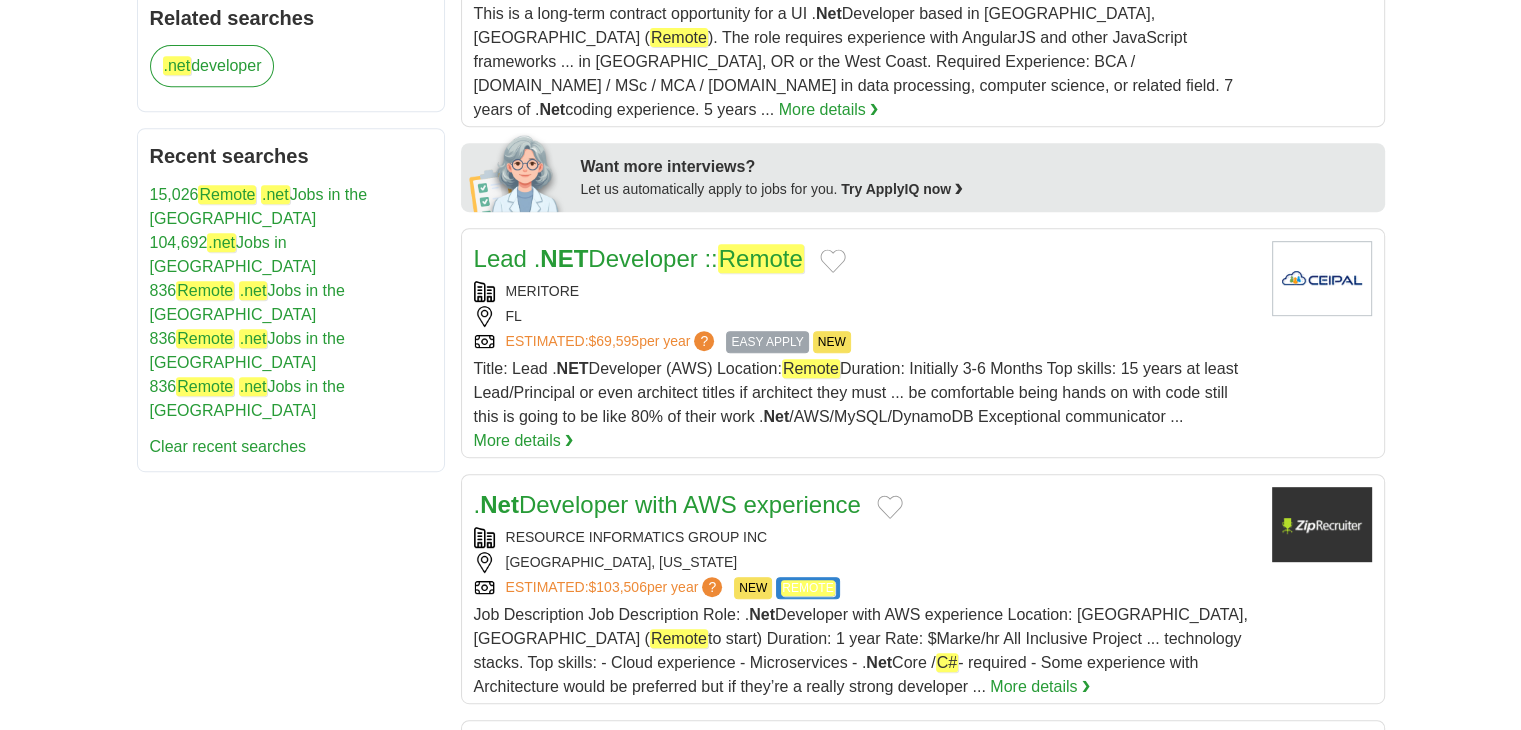 scroll, scrollTop: 1100, scrollLeft: 0, axis: vertical 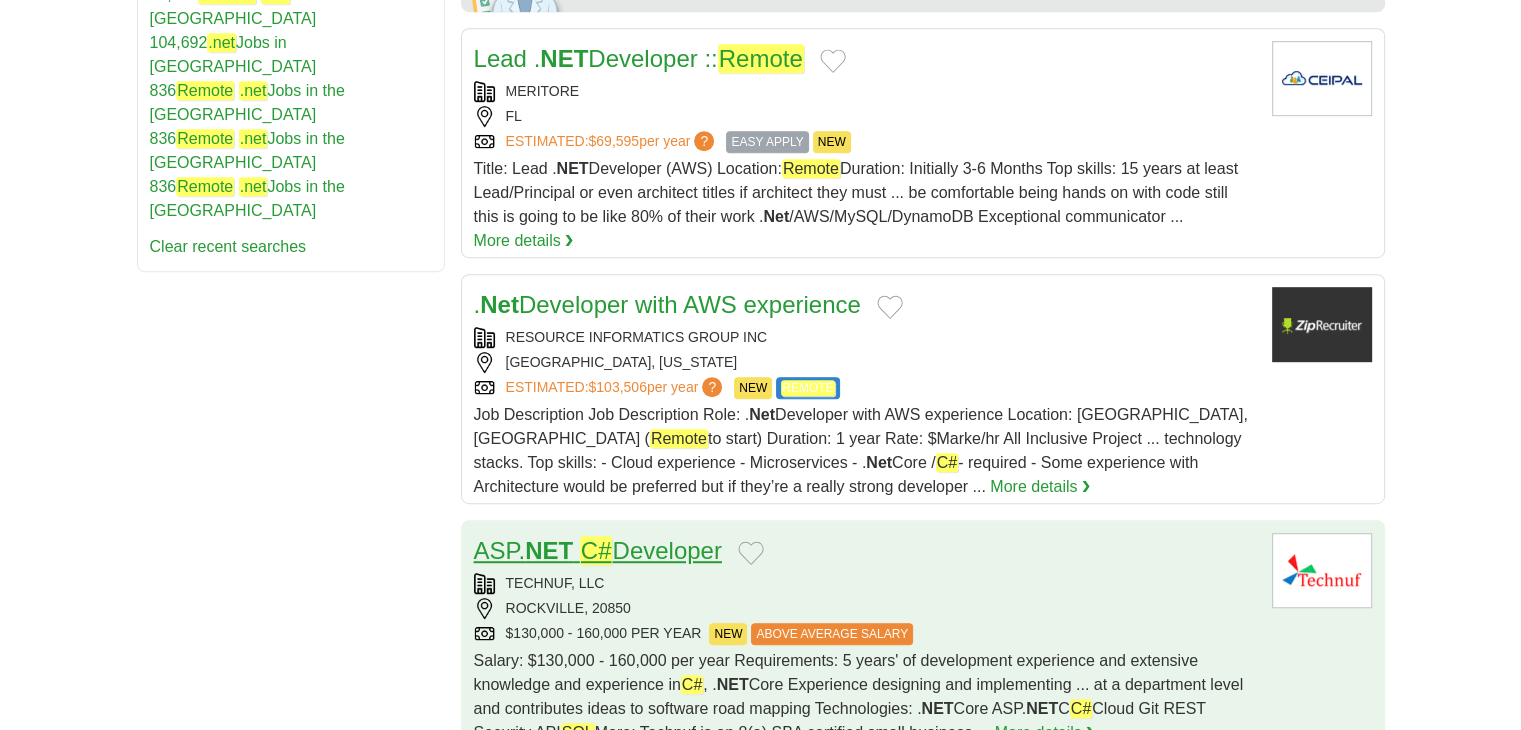 click on "ASP. NET   C#  Developer" at bounding box center [598, 550] 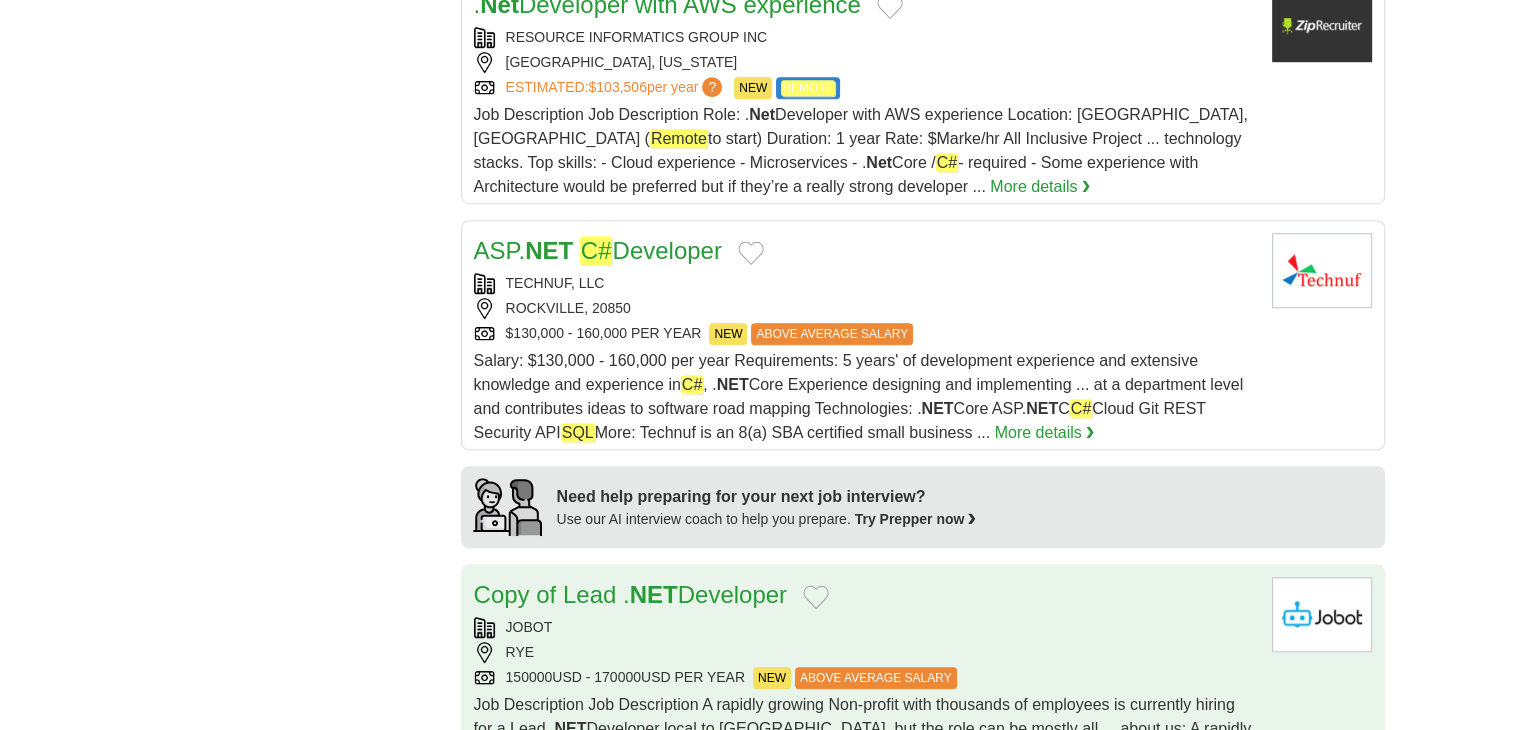 scroll, scrollTop: 1500, scrollLeft: 0, axis: vertical 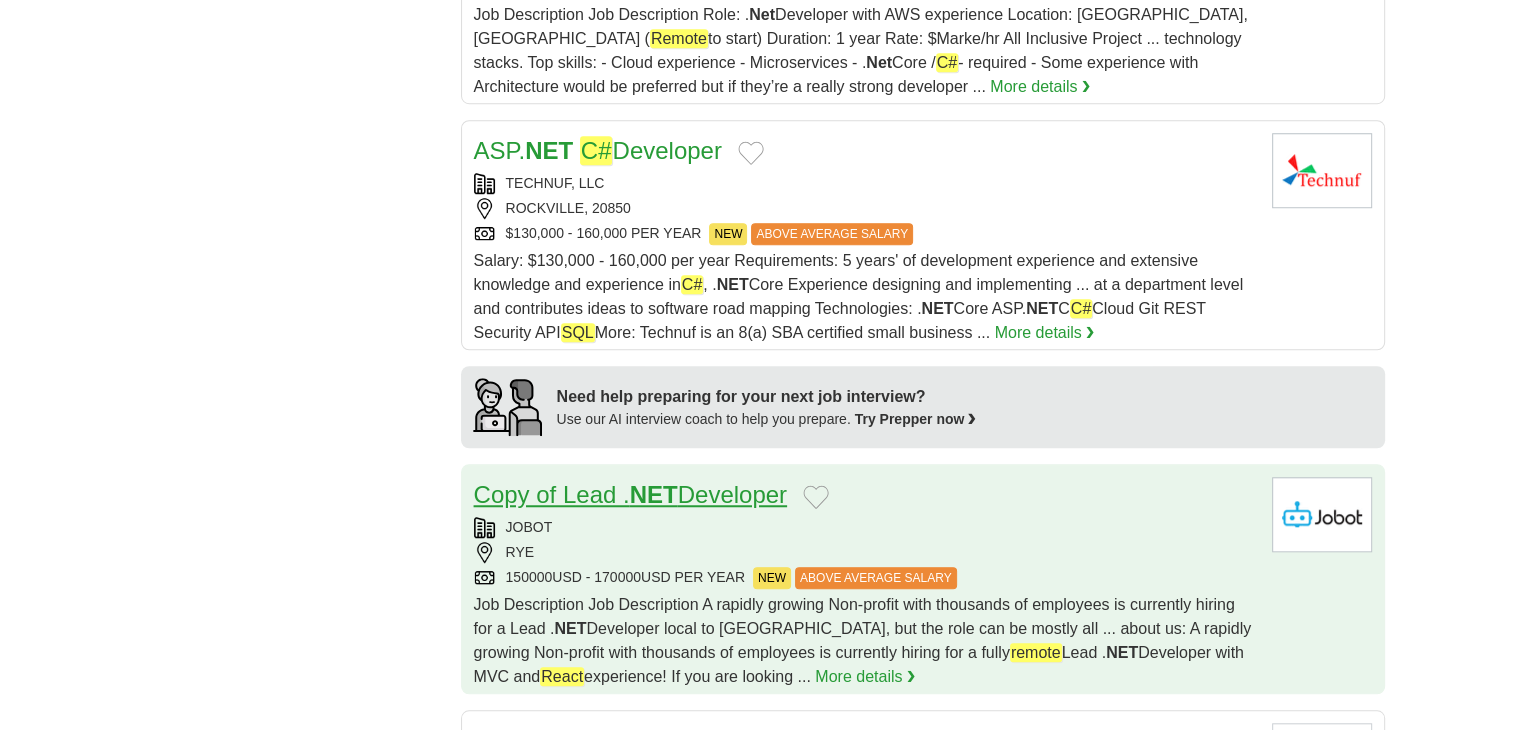 click on "Copy of Lead . NET  Developer" at bounding box center [631, 494] 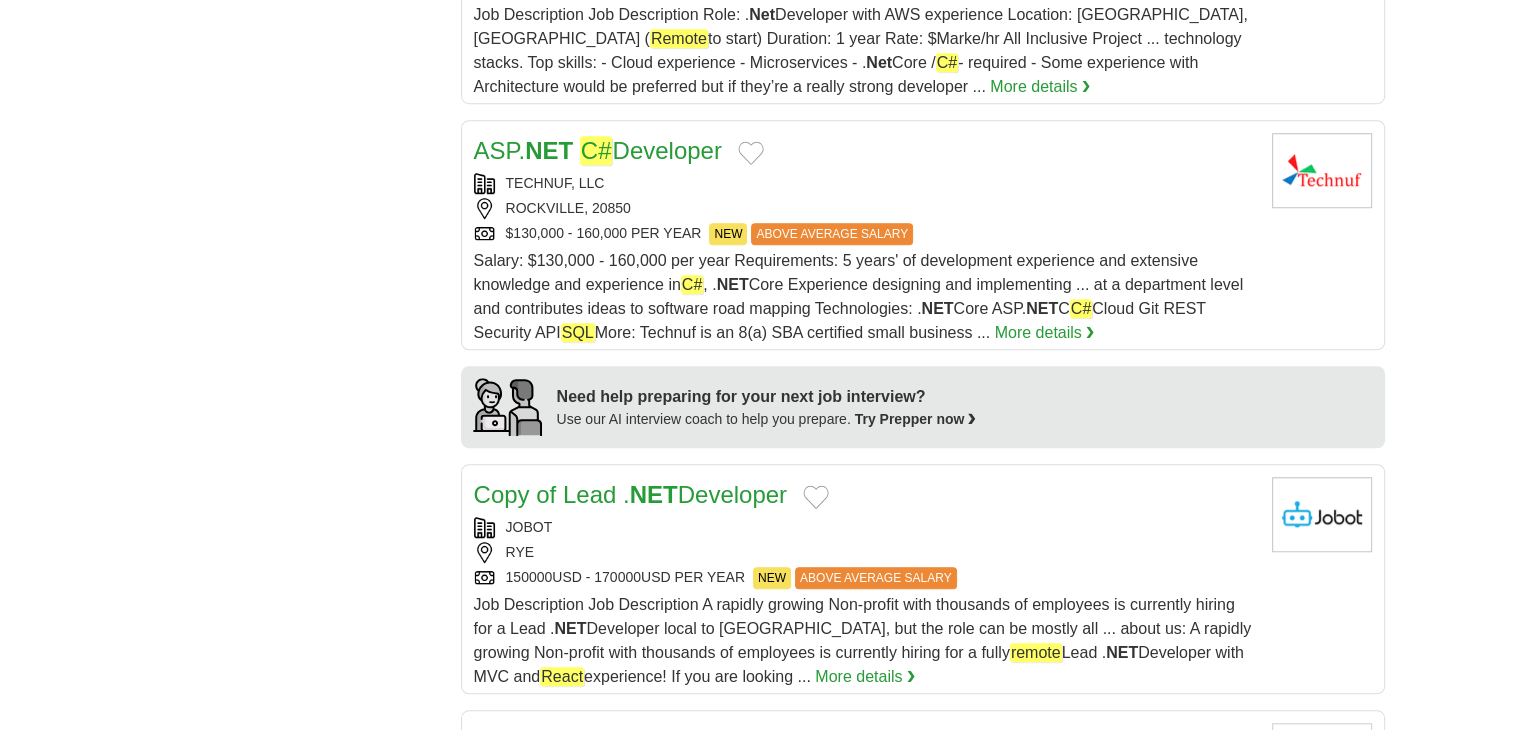 scroll, scrollTop: 1700, scrollLeft: 0, axis: vertical 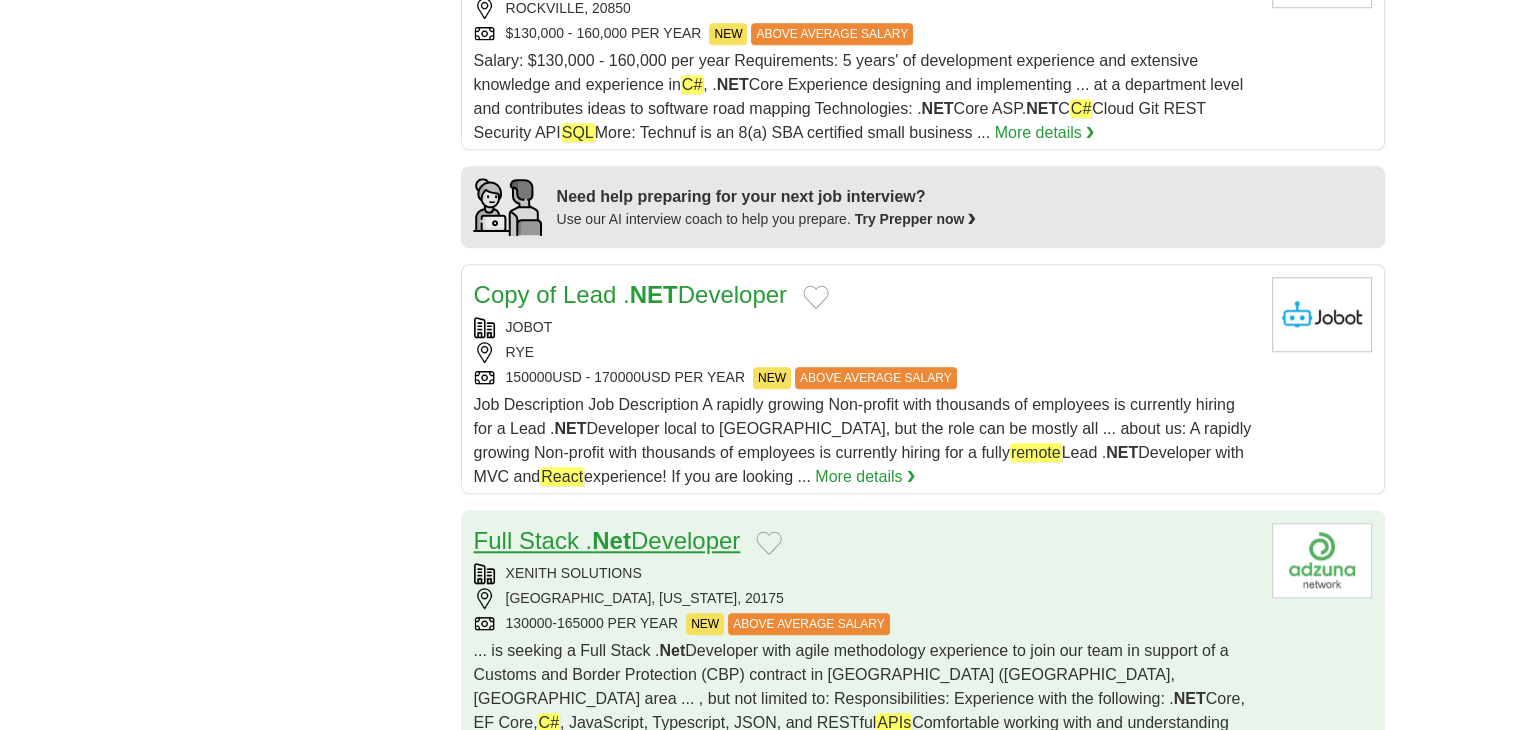 click on "Full Stack . Net  Developer" at bounding box center [607, 540] 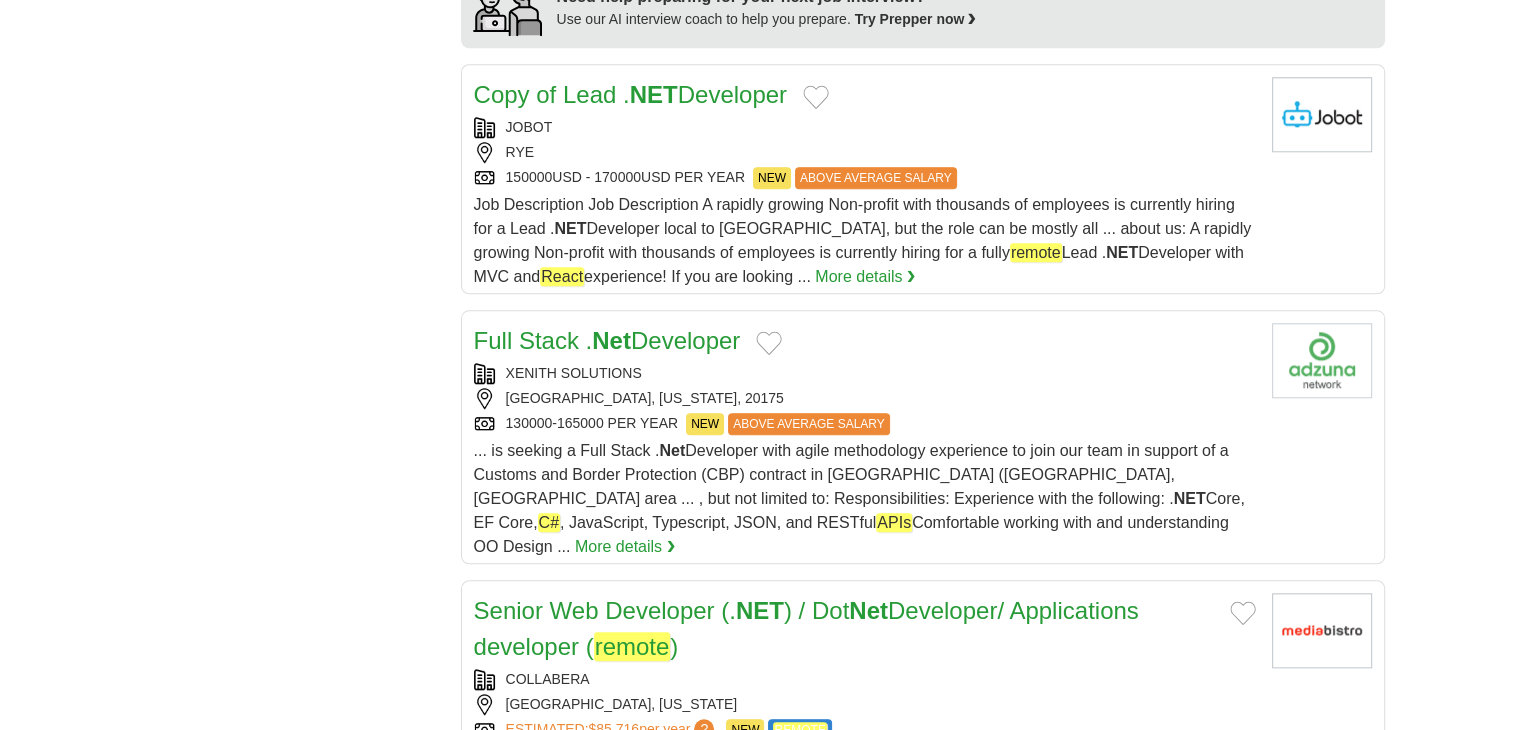 scroll, scrollTop: 2000, scrollLeft: 0, axis: vertical 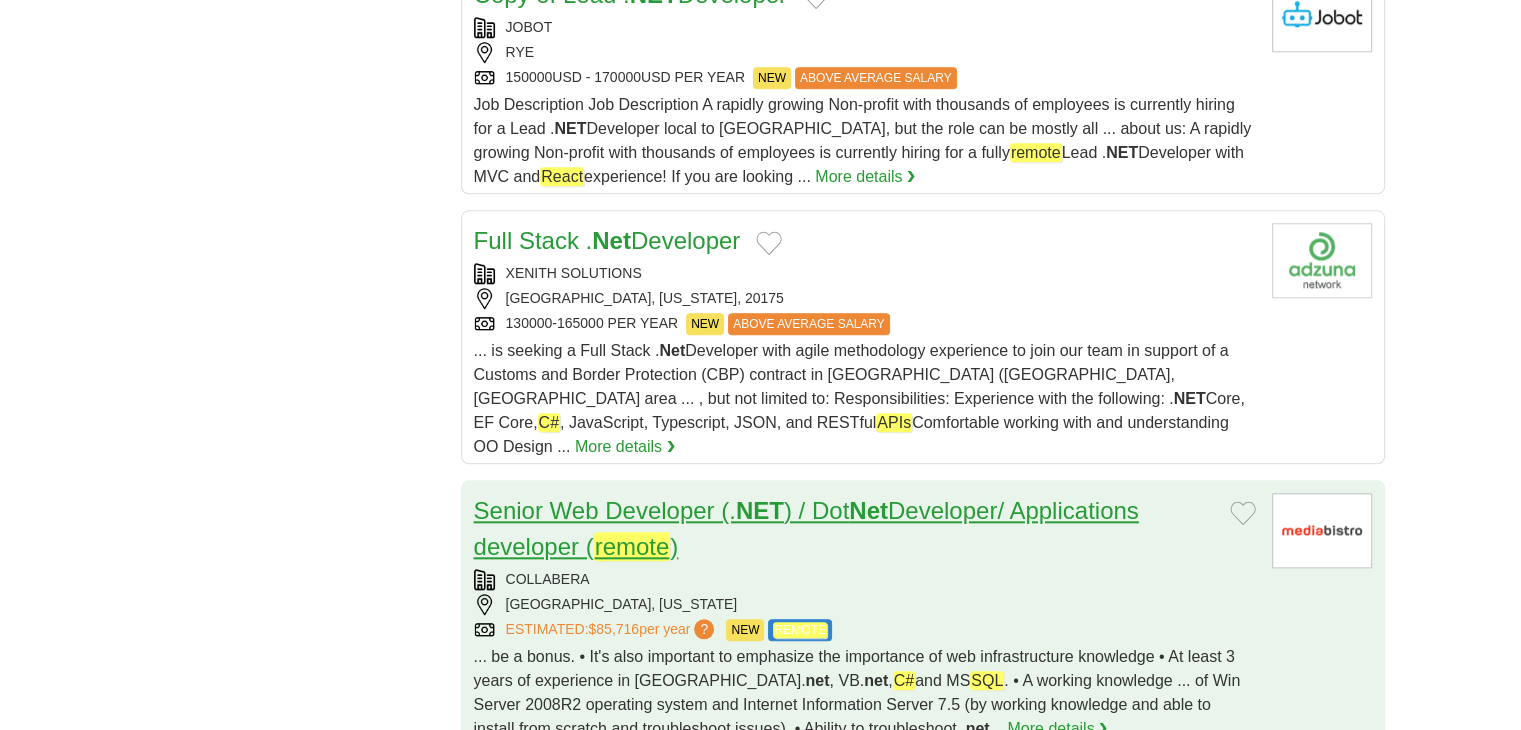 click on "Senior Web Developer (. NET ) / Dot  Net  Developer/ Applications developer ( remote )" at bounding box center [806, 529] 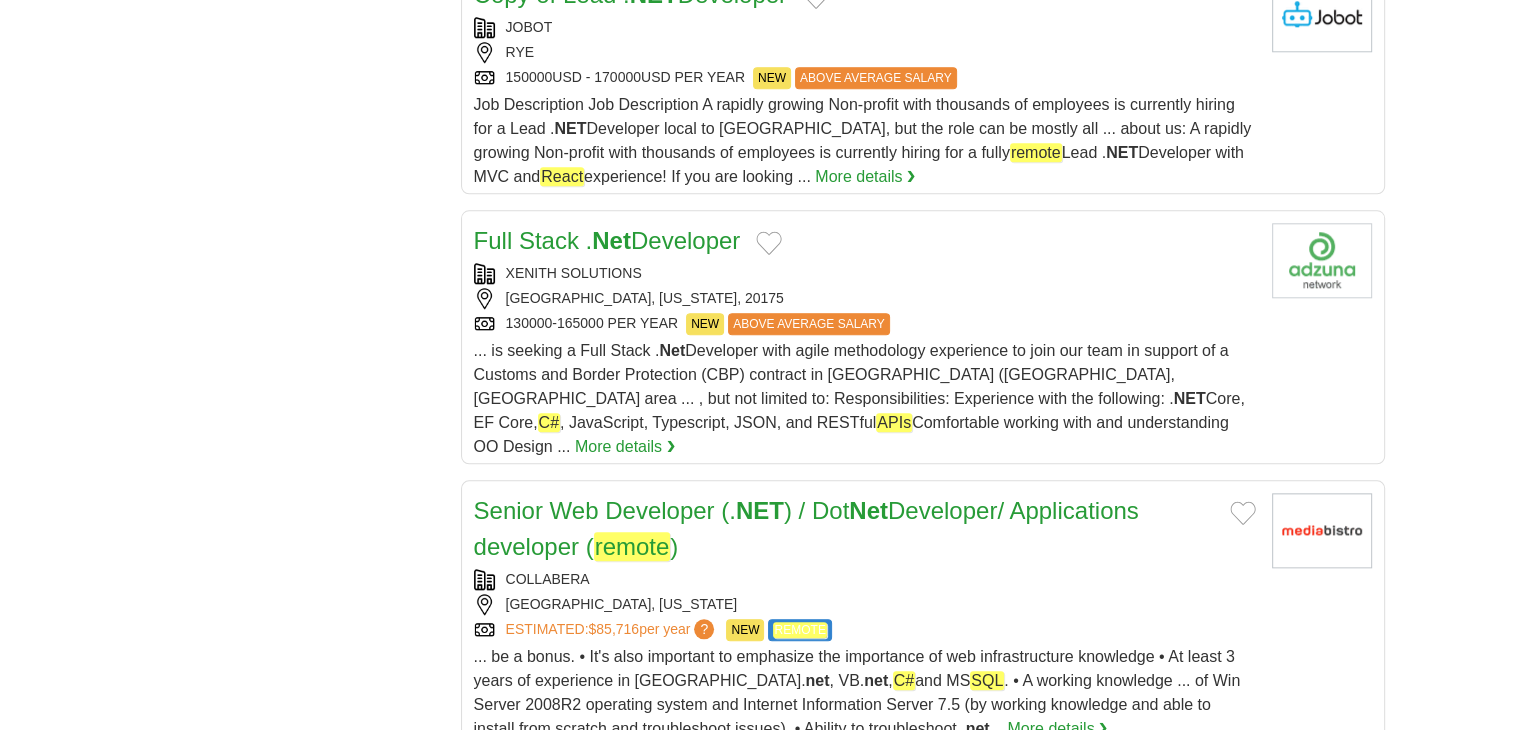 scroll, scrollTop: 2200, scrollLeft: 0, axis: vertical 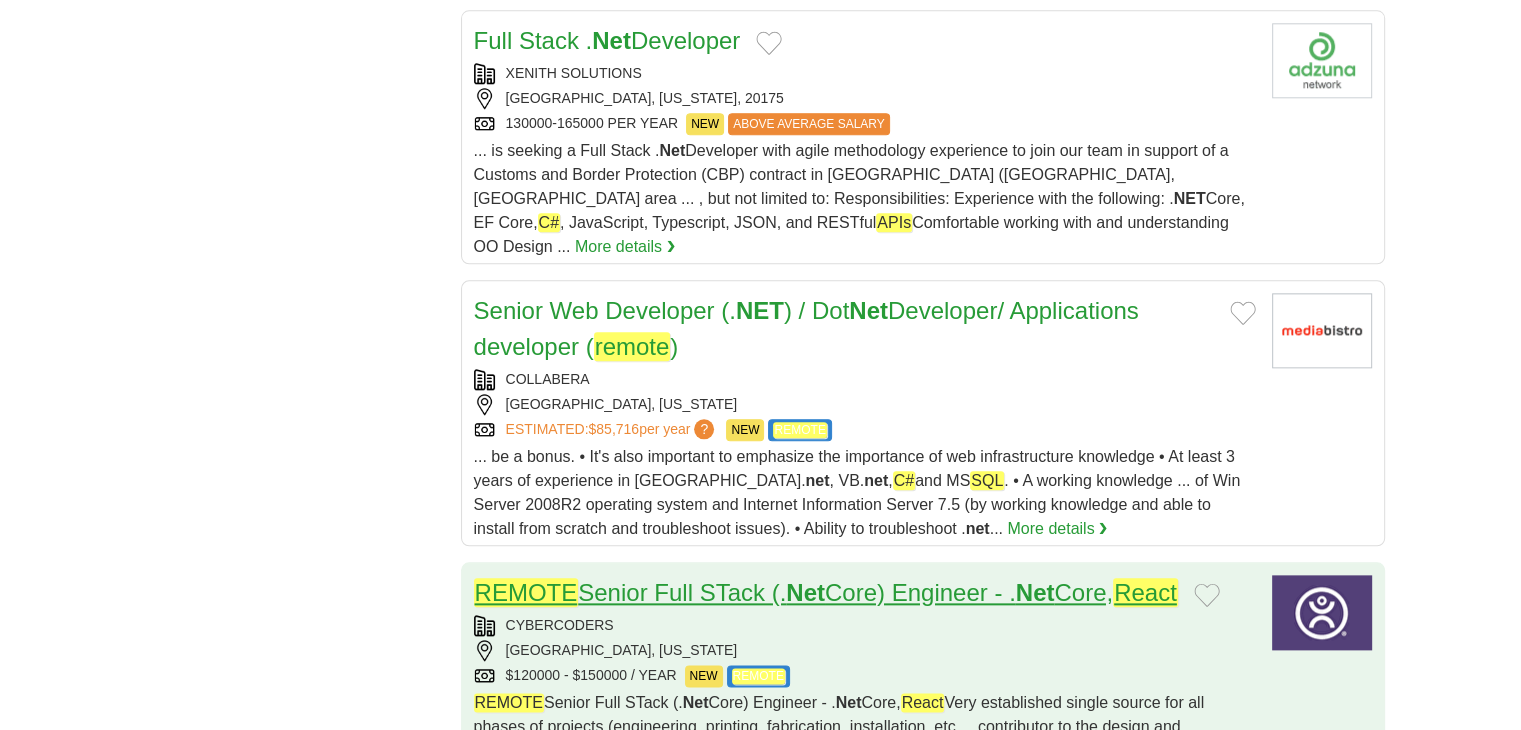 click on "REMOTE  Senior Full STack (. Net  Core) Engineer - . Net  Core,  React" at bounding box center (826, 592) 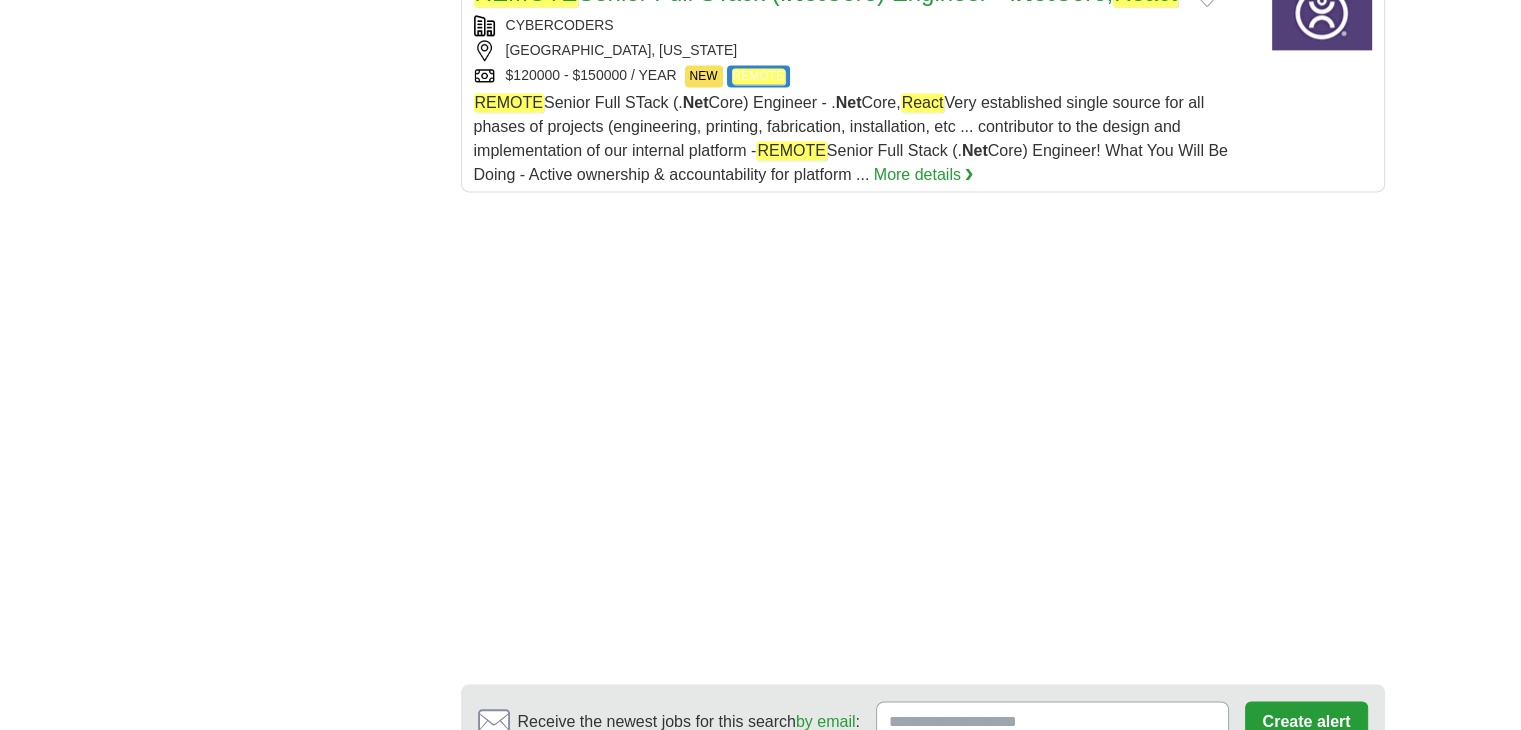 scroll, scrollTop: 2900, scrollLeft: 0, axis: vertical 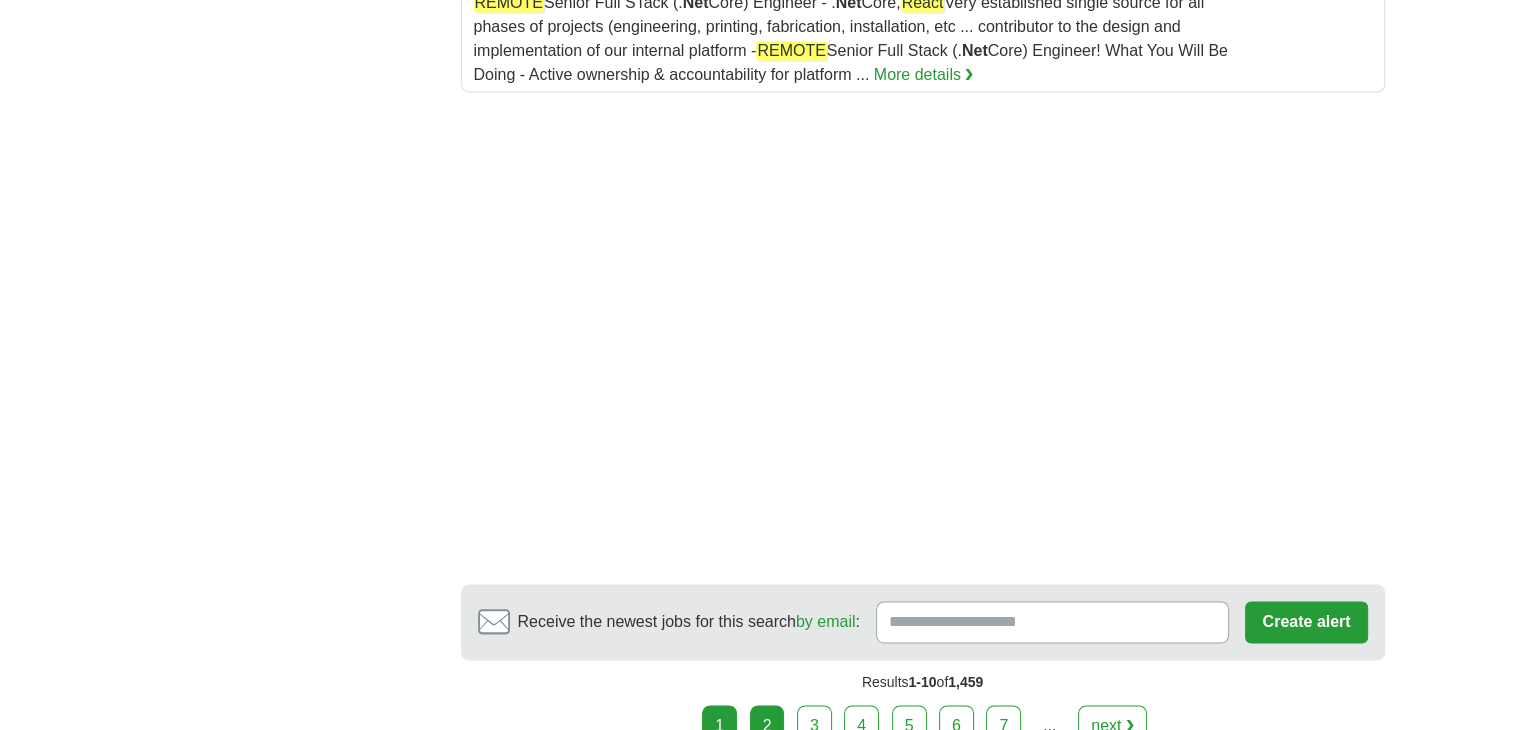 click on "2" at bounding box center [767, 726] 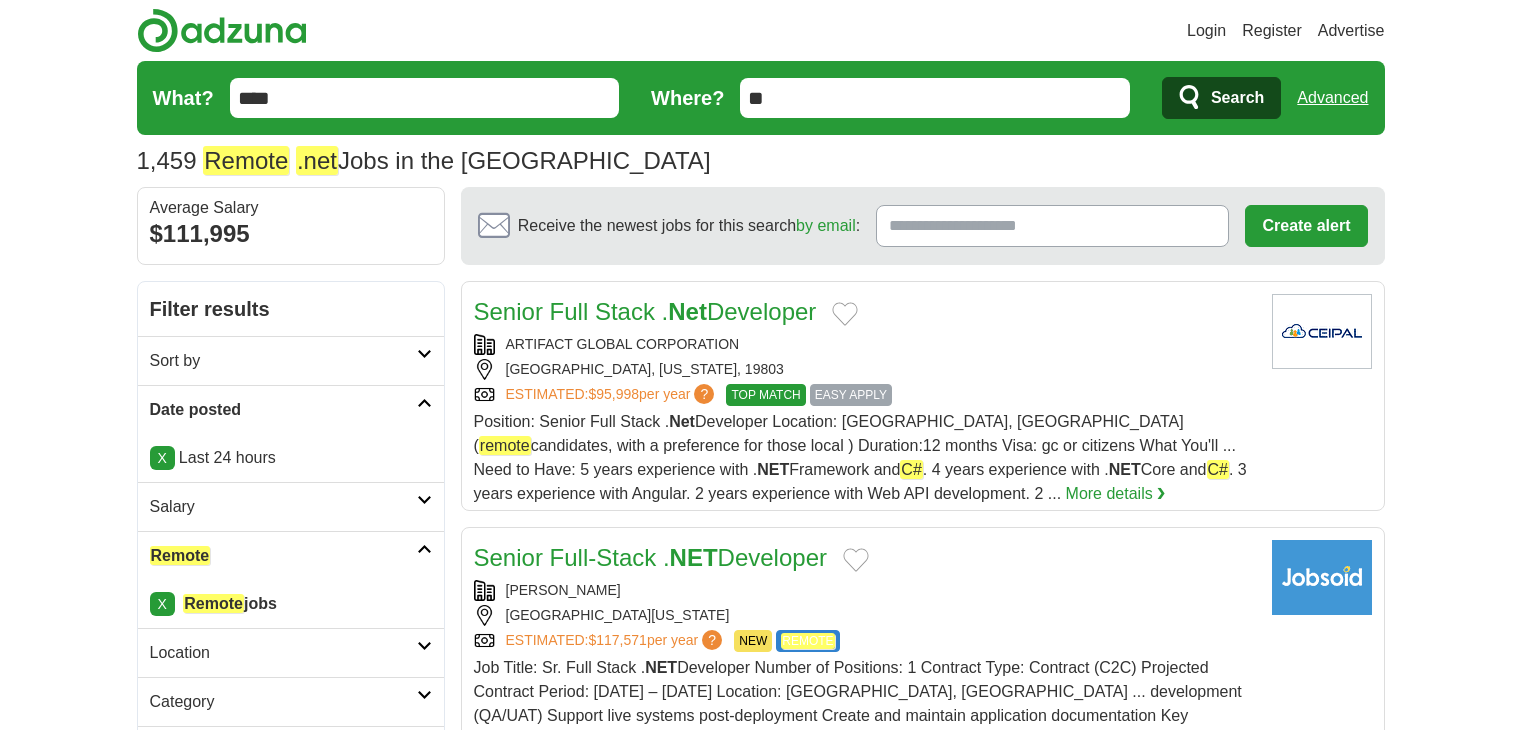 scroll, scrollTop: 0, scrollLeft: 0, axis: both 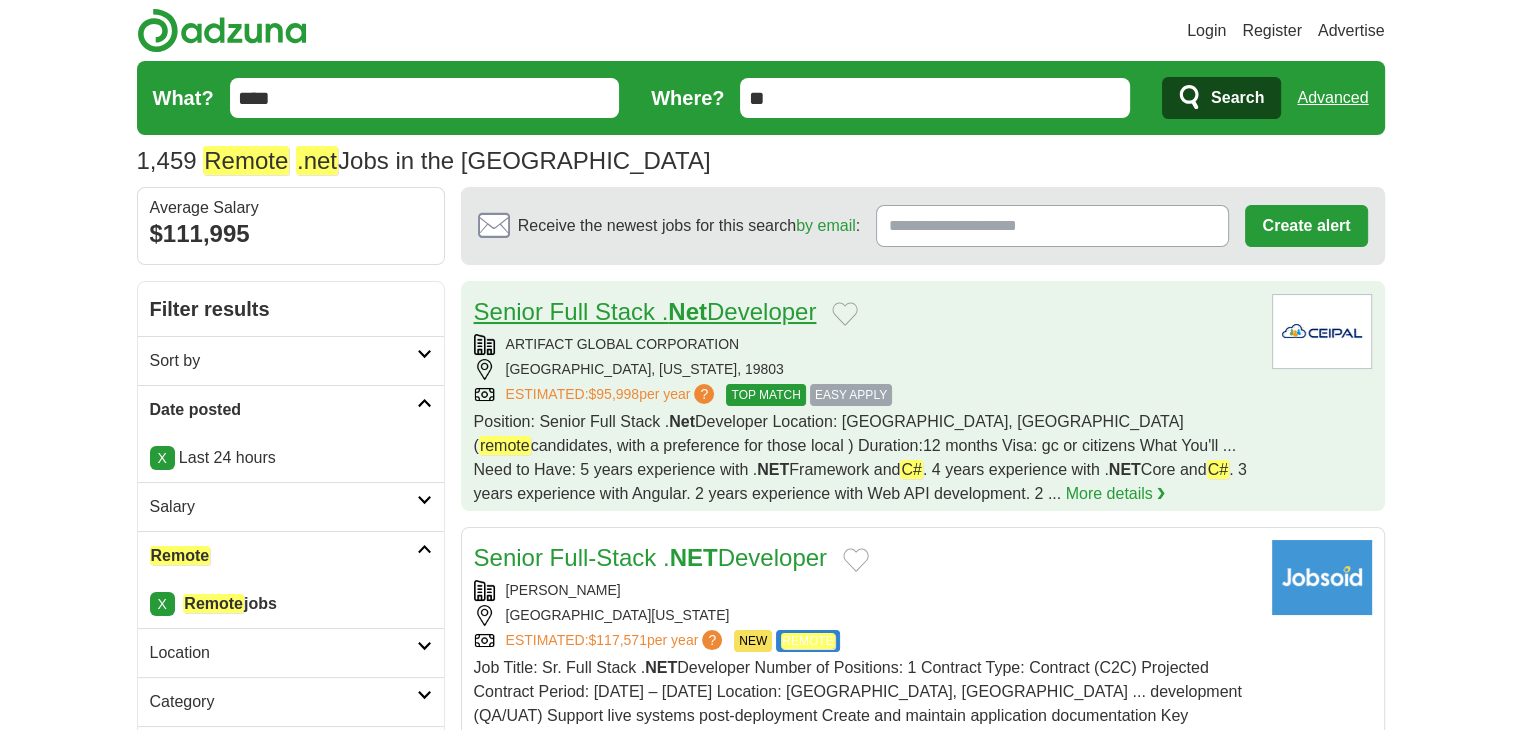 click on "Senior Full Stack . Net  Developer" at bounding box center [645, 311] 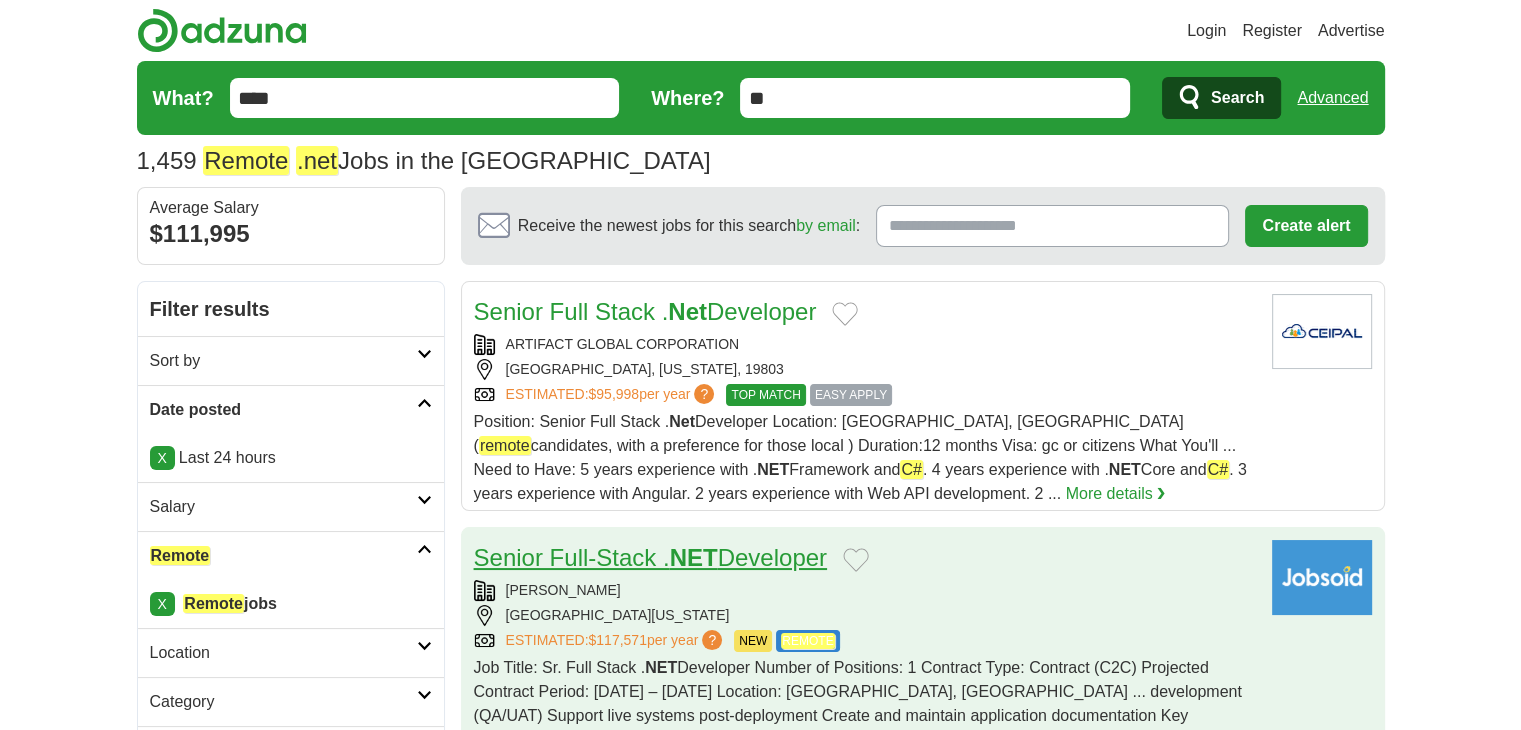 click on "Senior Full‑Stack . NET  Developer" at bounding box center [650, 557] 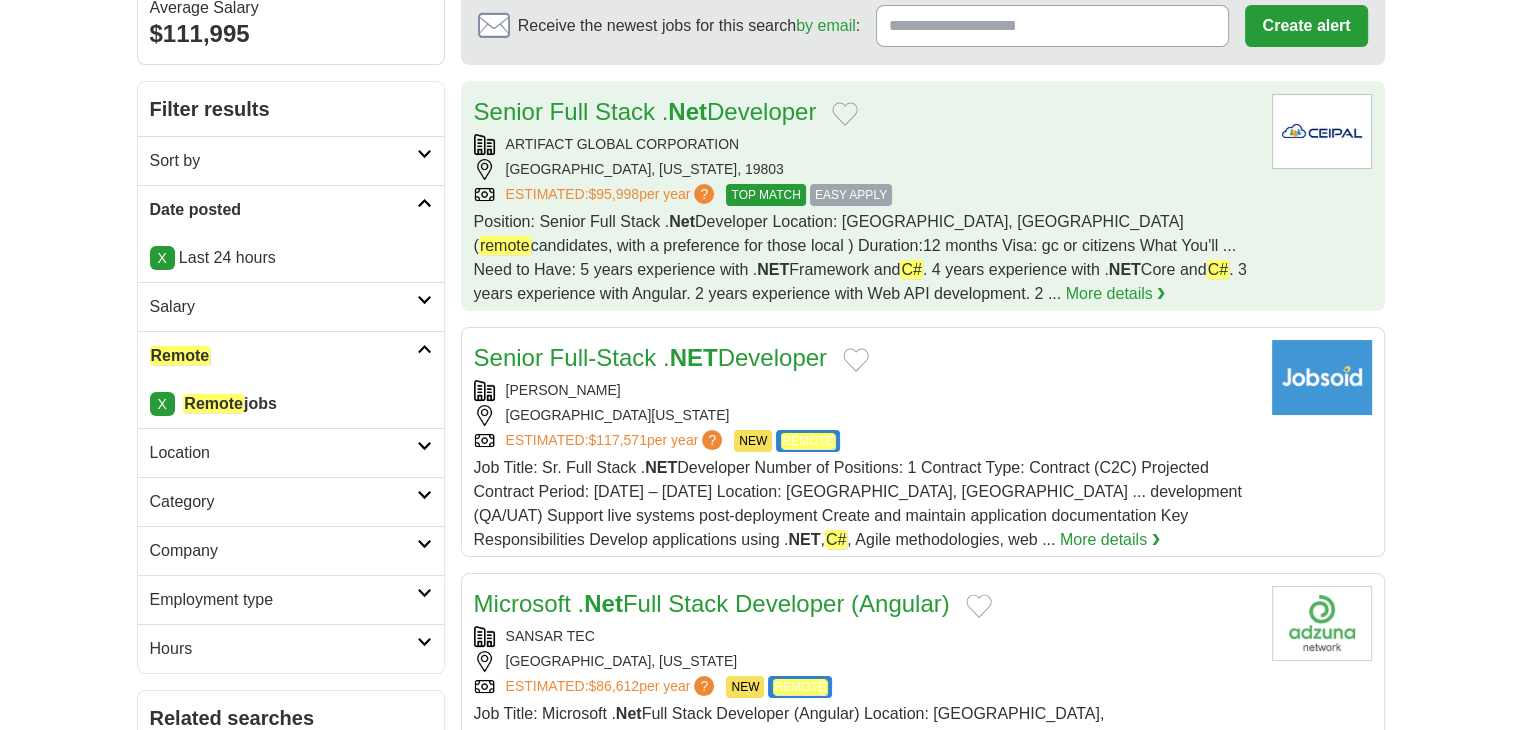 scroll, scrollTop: 300, scrollLeft: 0, axis: vertical 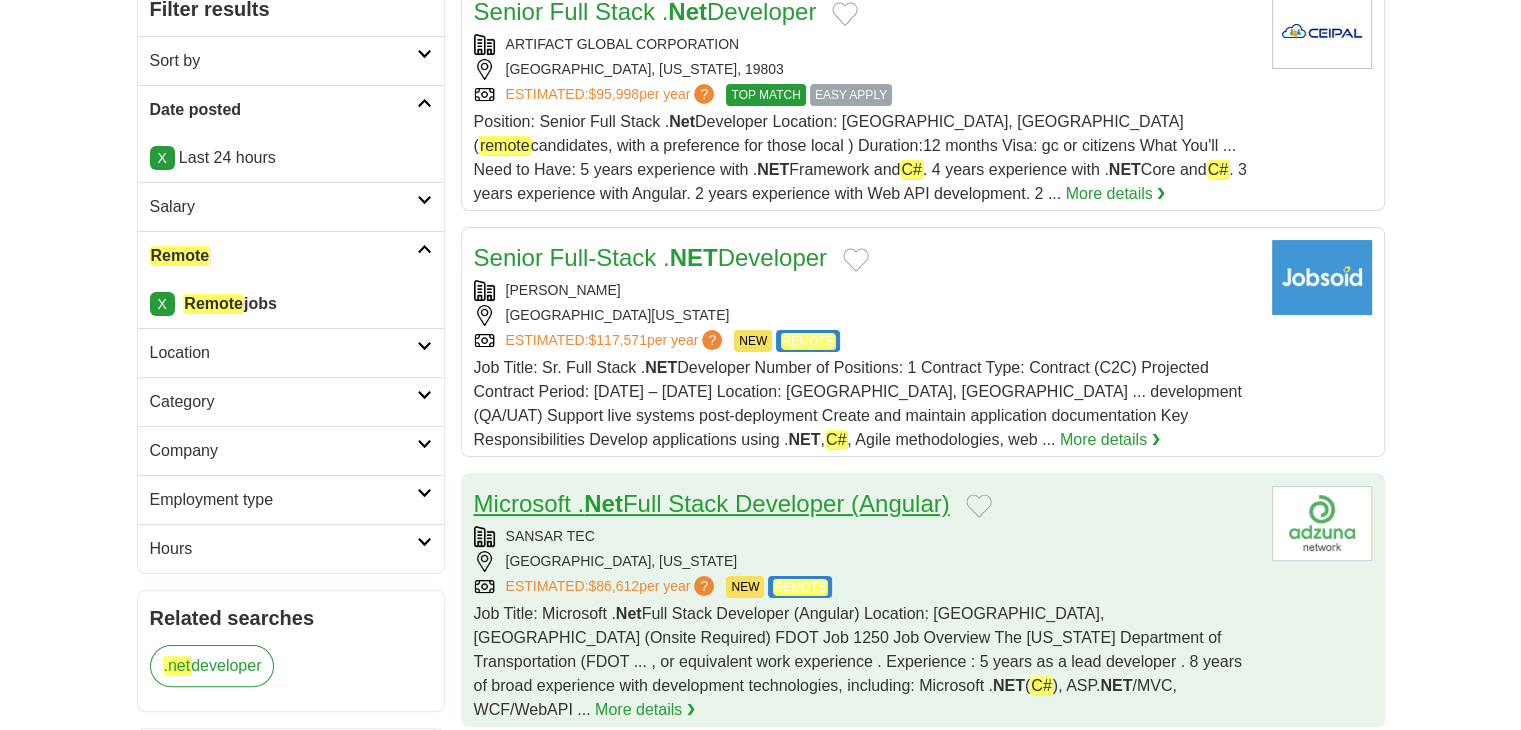 click on "Net" at bounding box center [603, 503] 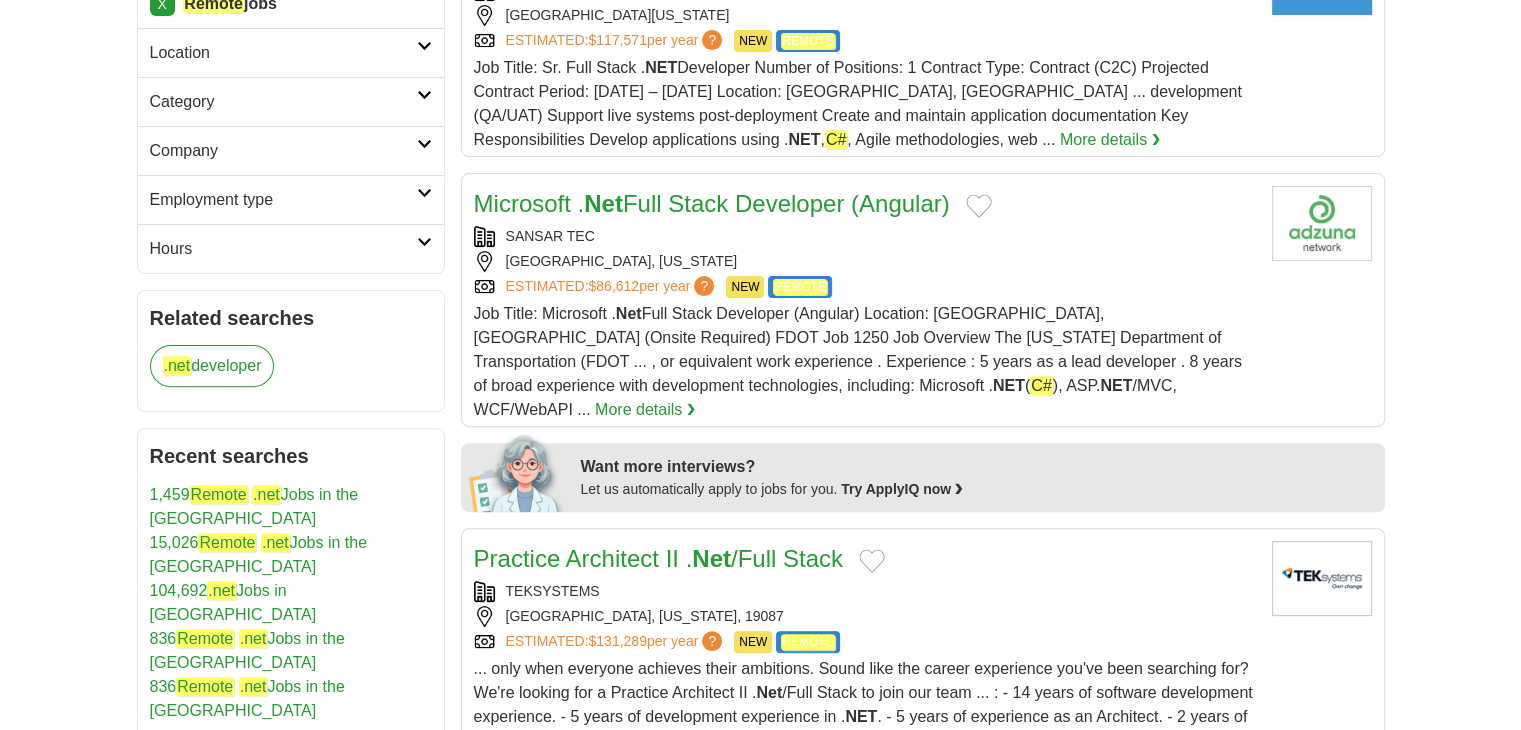 scroll, scrollTop: 700, scrollLeft: 0, axis: vertical 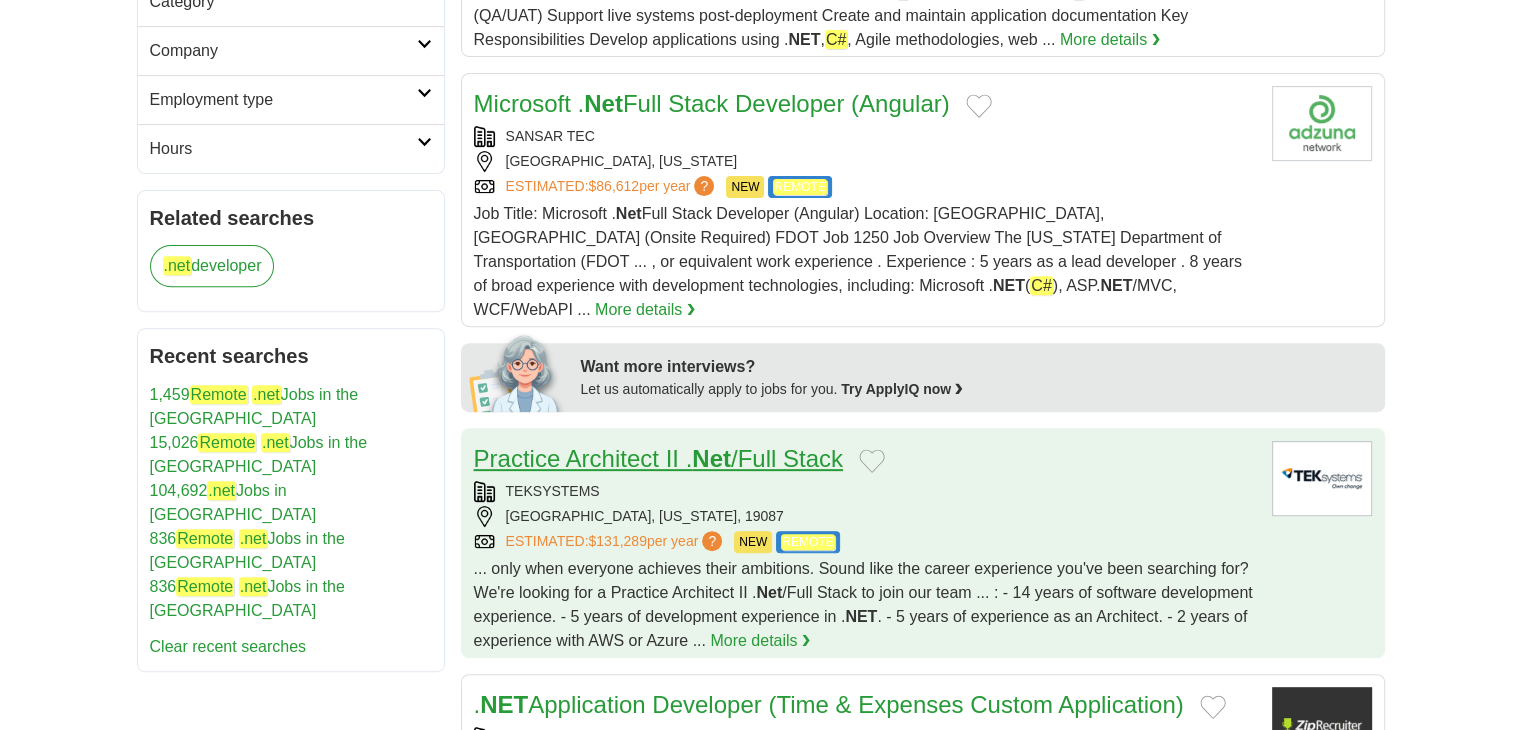 click on "Practice Architect II . Net /Full Stack" at bounding box center [658, 458] 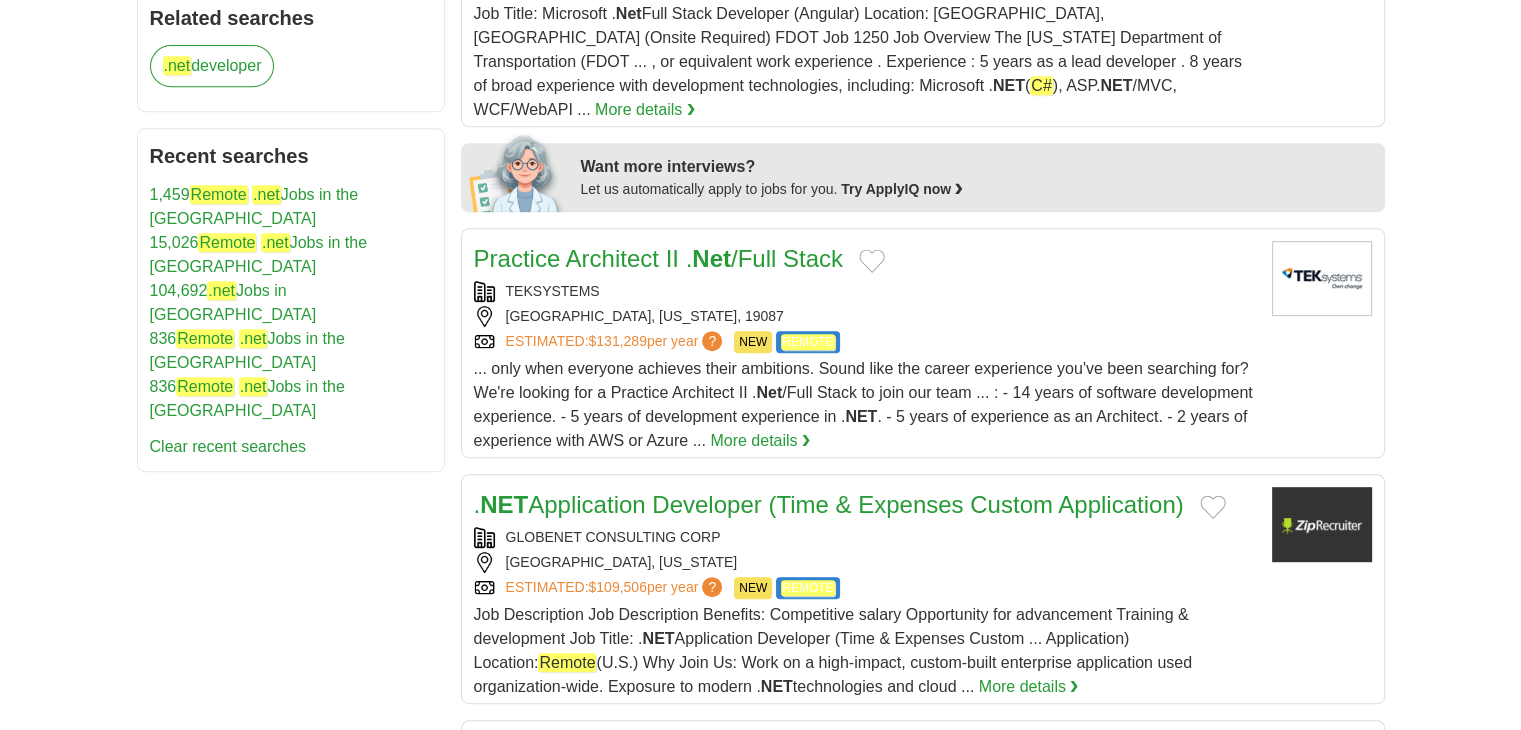scroll, scrollTop: 1000, scrollLeft: 0, axis: vertical 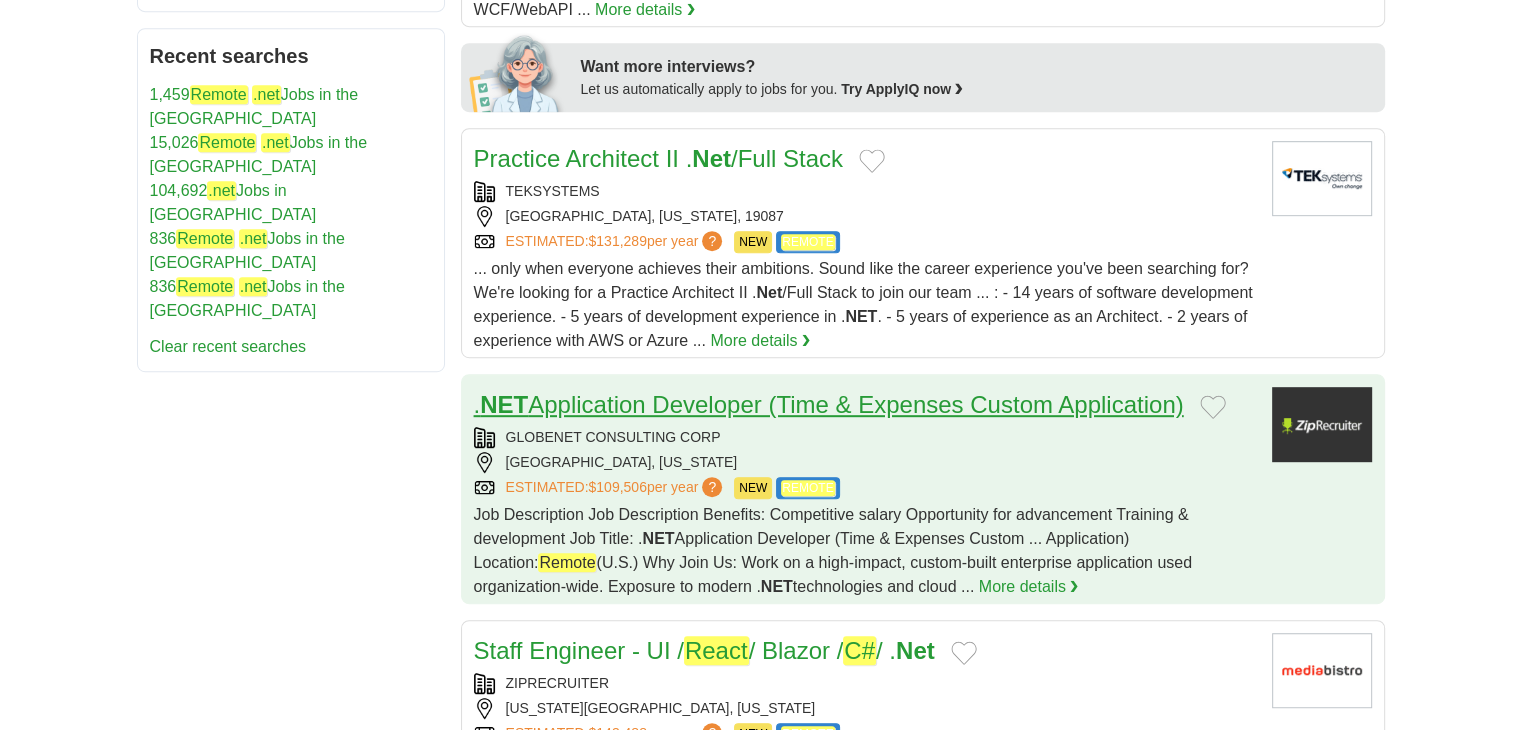 click on ". NET  Application Developer (Time & Expenses Custom Application)" at bounding box center [829, 404] 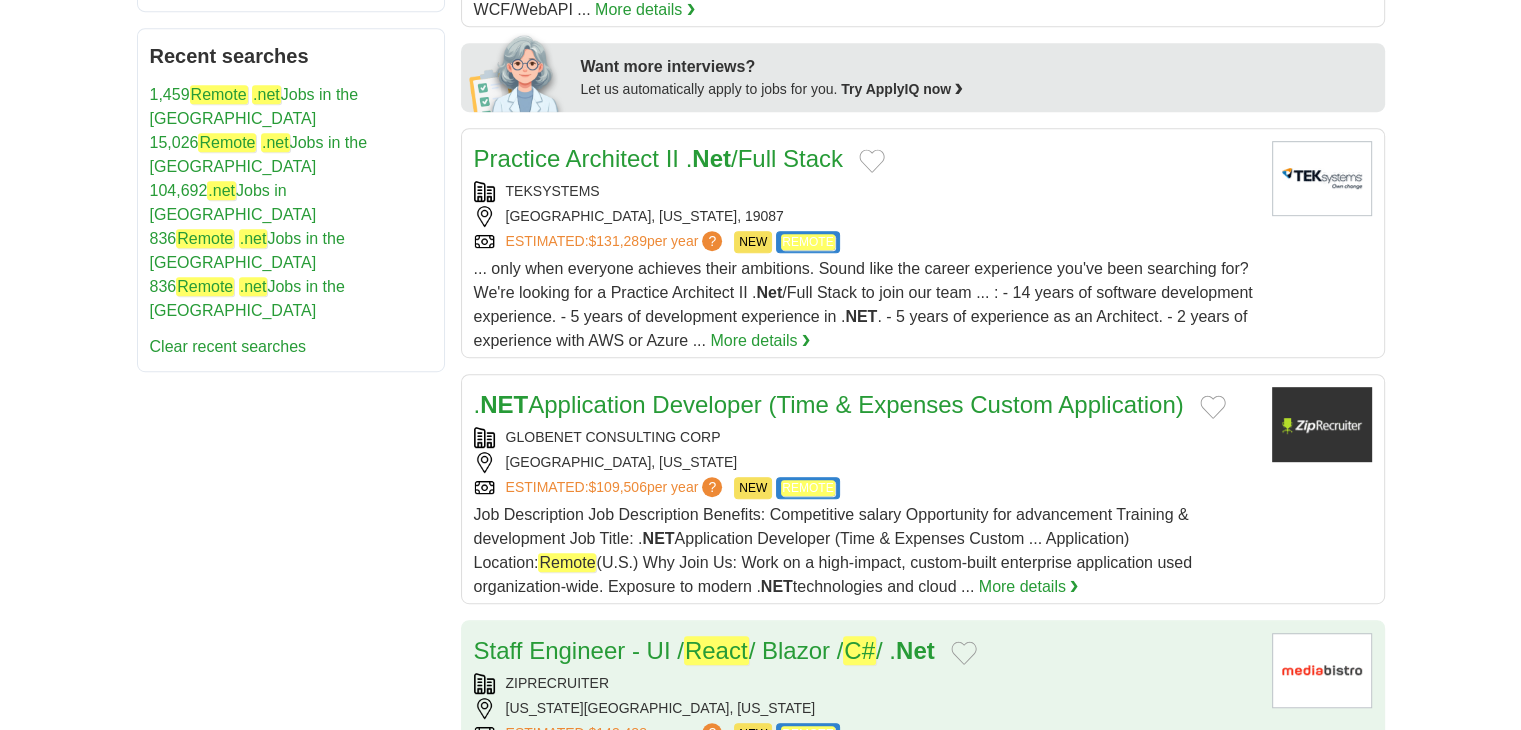 scroll, scrollTop: 1100, scrollLeft: 0, axis: vertical 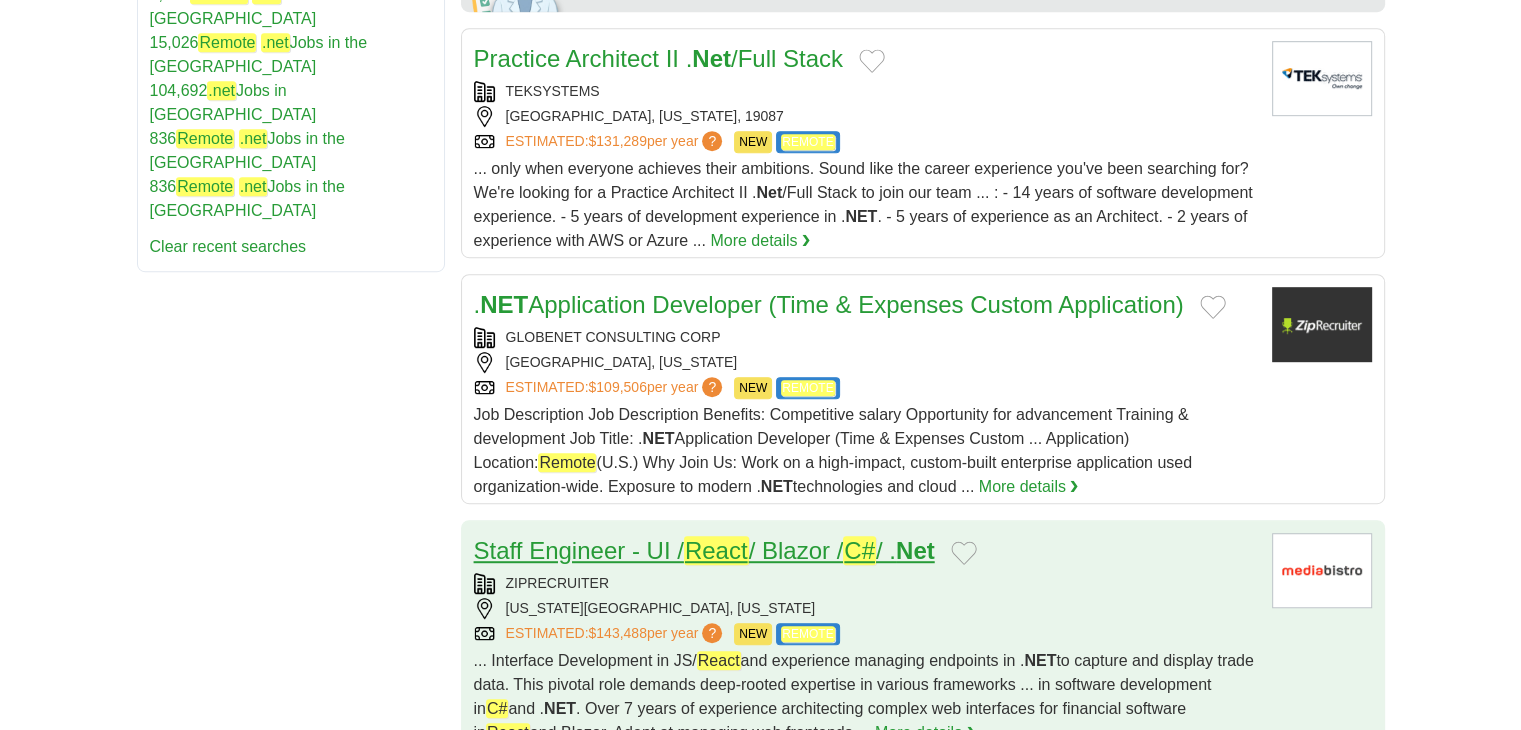 click on "Staff Engineer - UI /  React  / Blazor /  C#  / . Net" at bounding box center [704, 550] 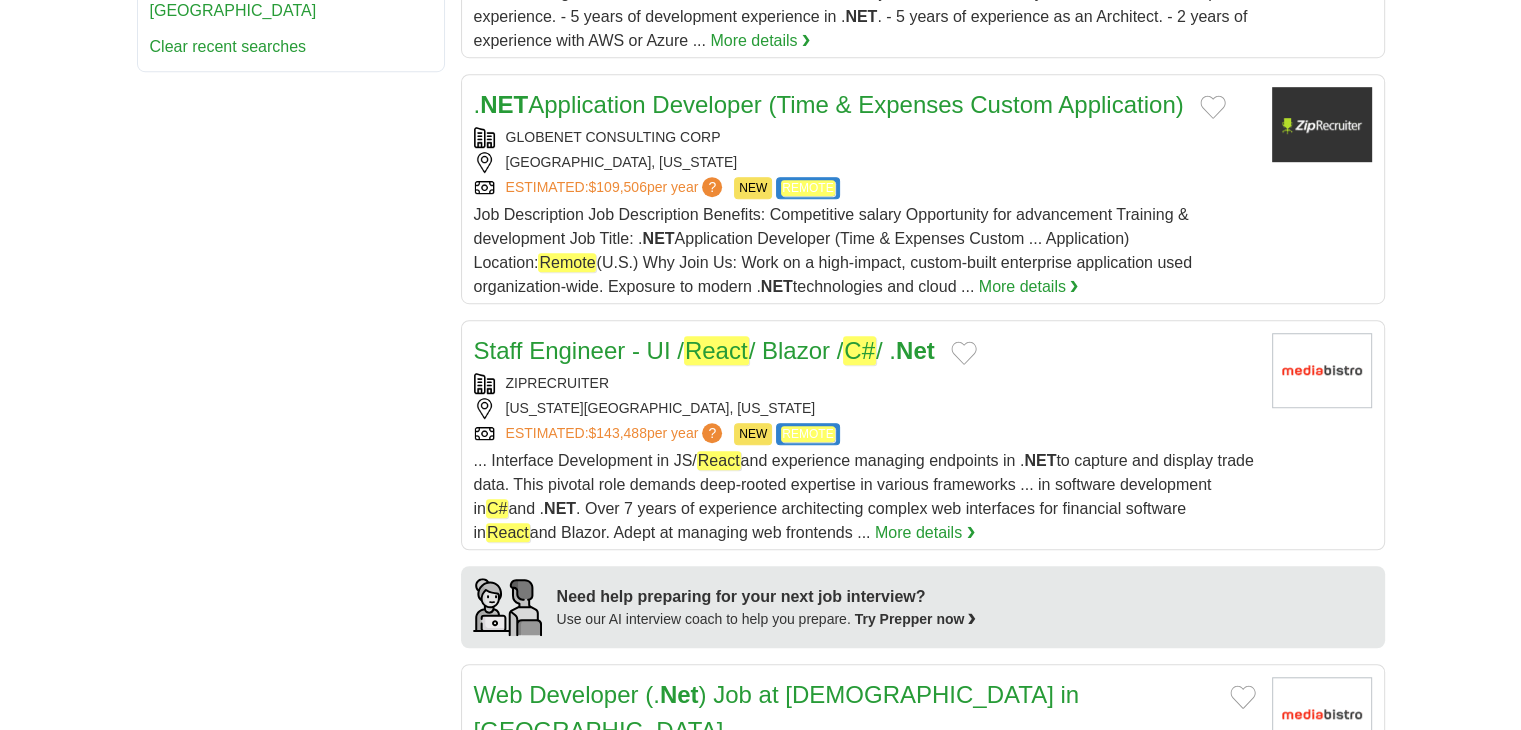 scroll, scrollTop: 1500, scrollLeft: 0, axis: vertical 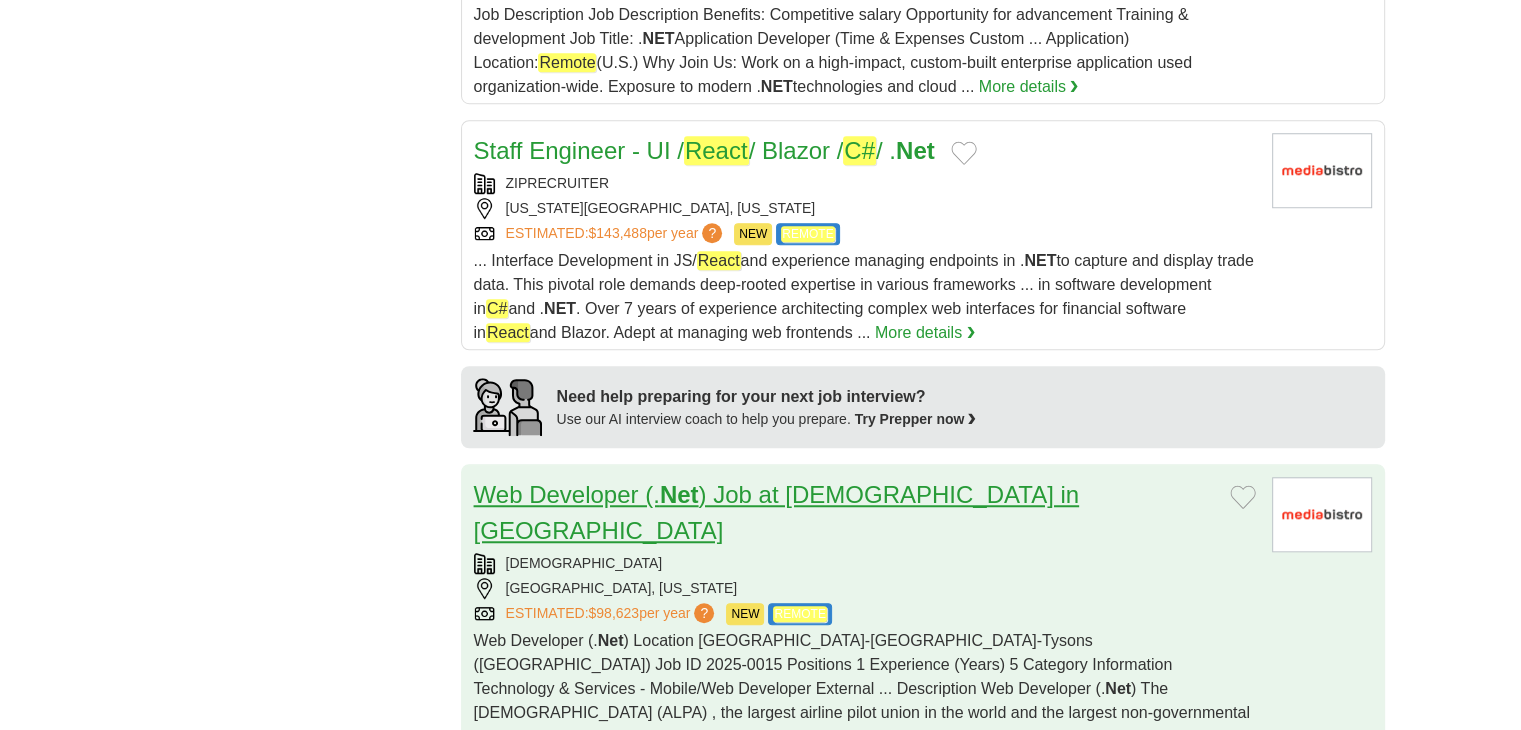 click on "Web Developer (. Net ) Job at Air Line Pilots Association in McLean" at bounding box center (777, 512) 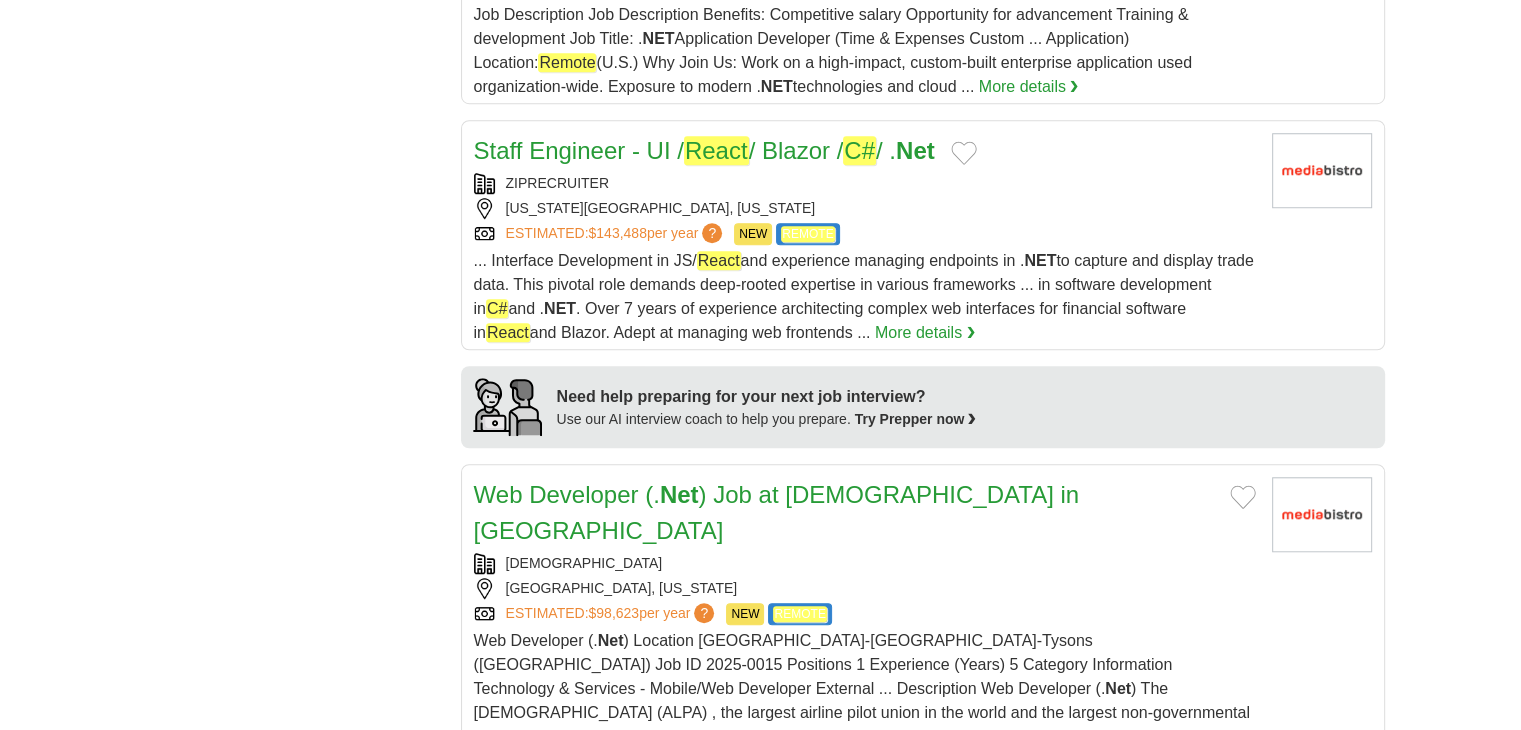 scroll, scrollTop: 1700, scrollLeft: 0, axis: vertical 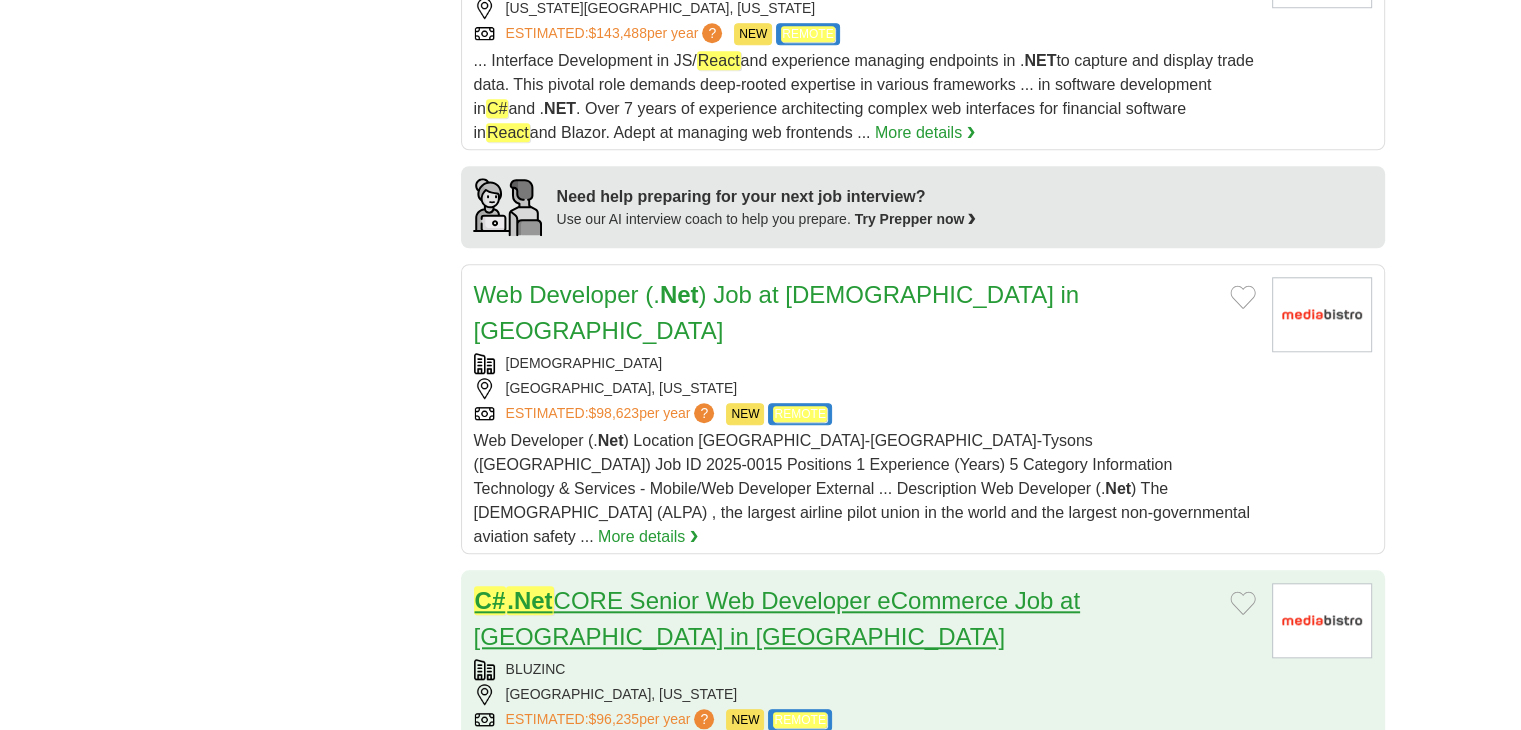 click on ".Net" 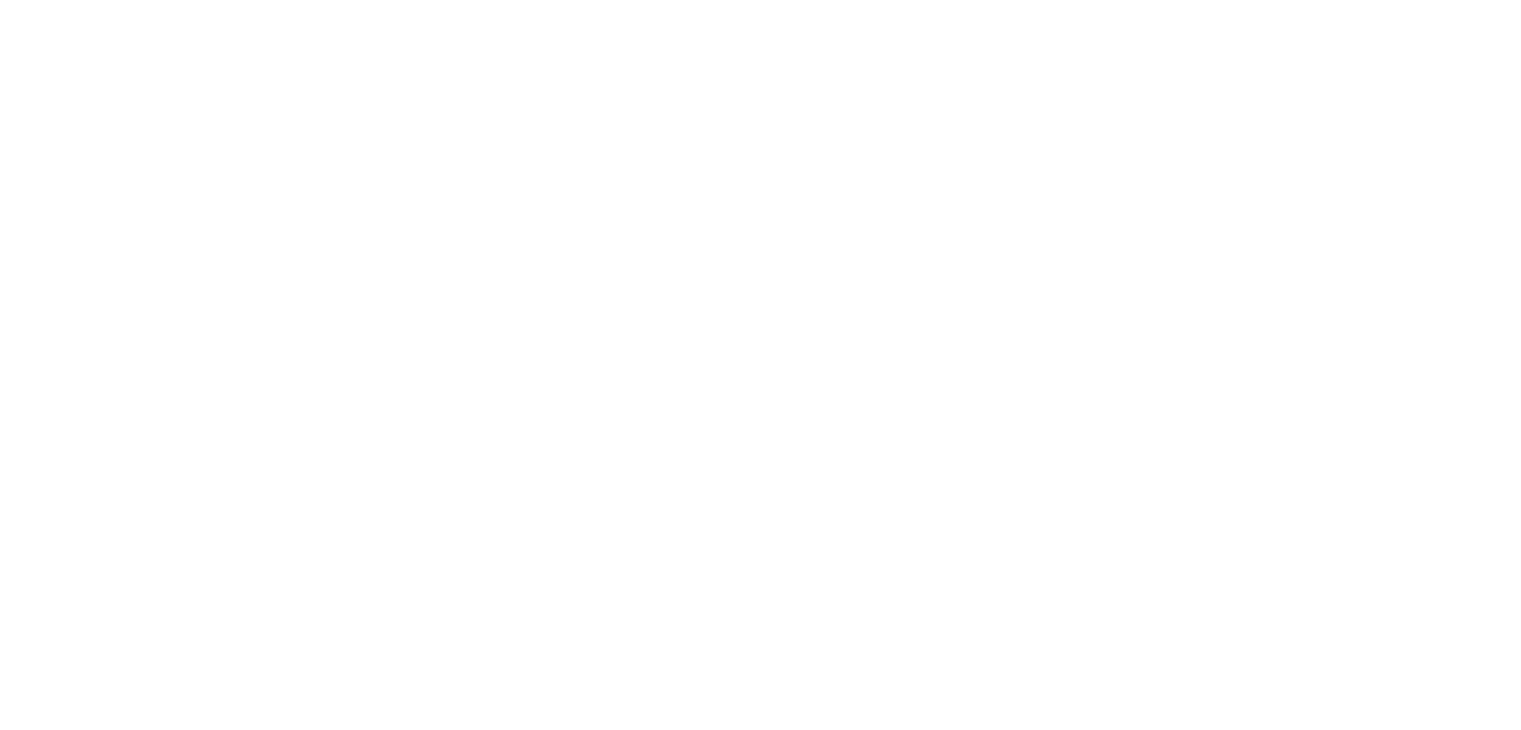 scroll, scrollTop: 3400, scrollLeft: 0, axis: vertical 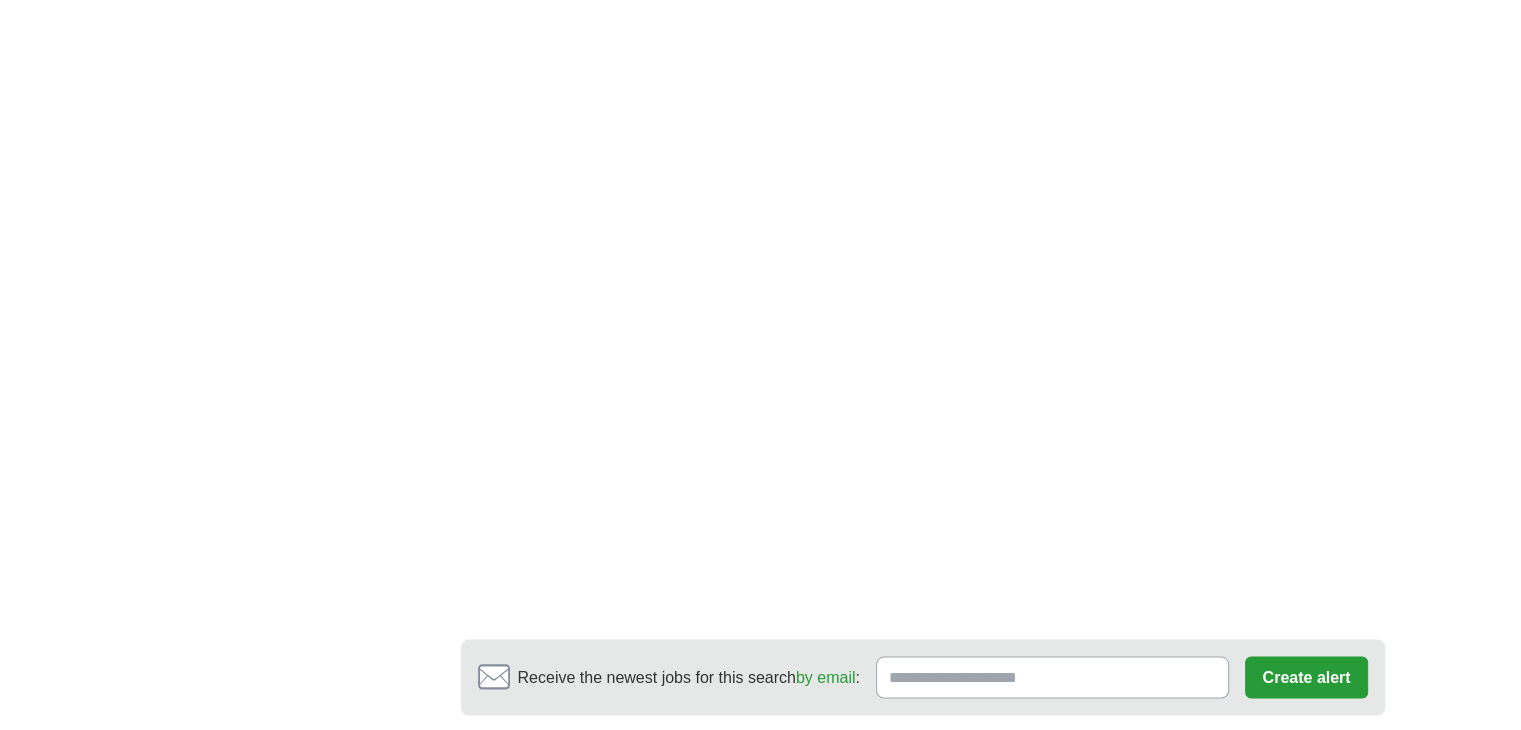 click on "3" at bounding box center (868, 781) 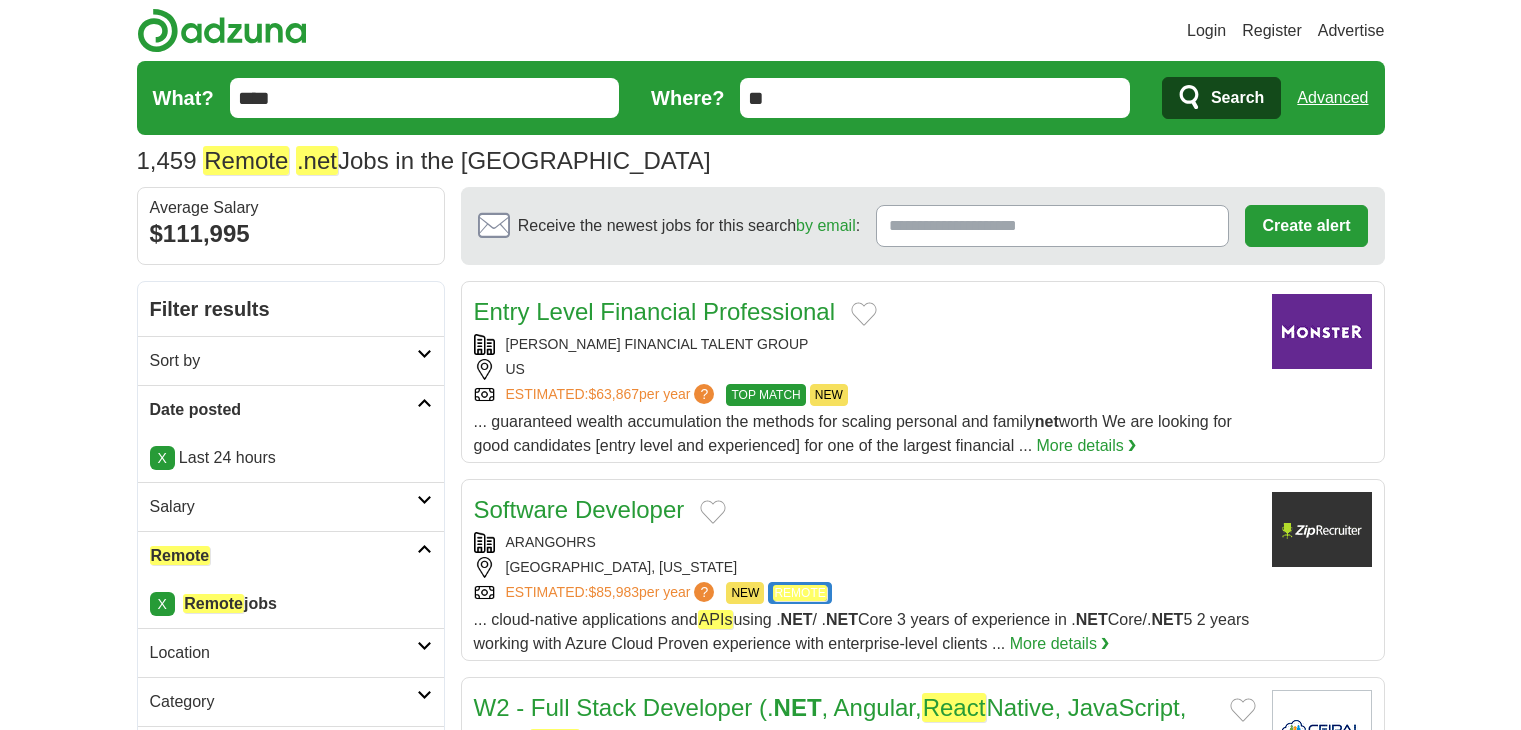 scroll, scrollTop: 0, scrollLeft: 0, axis: both 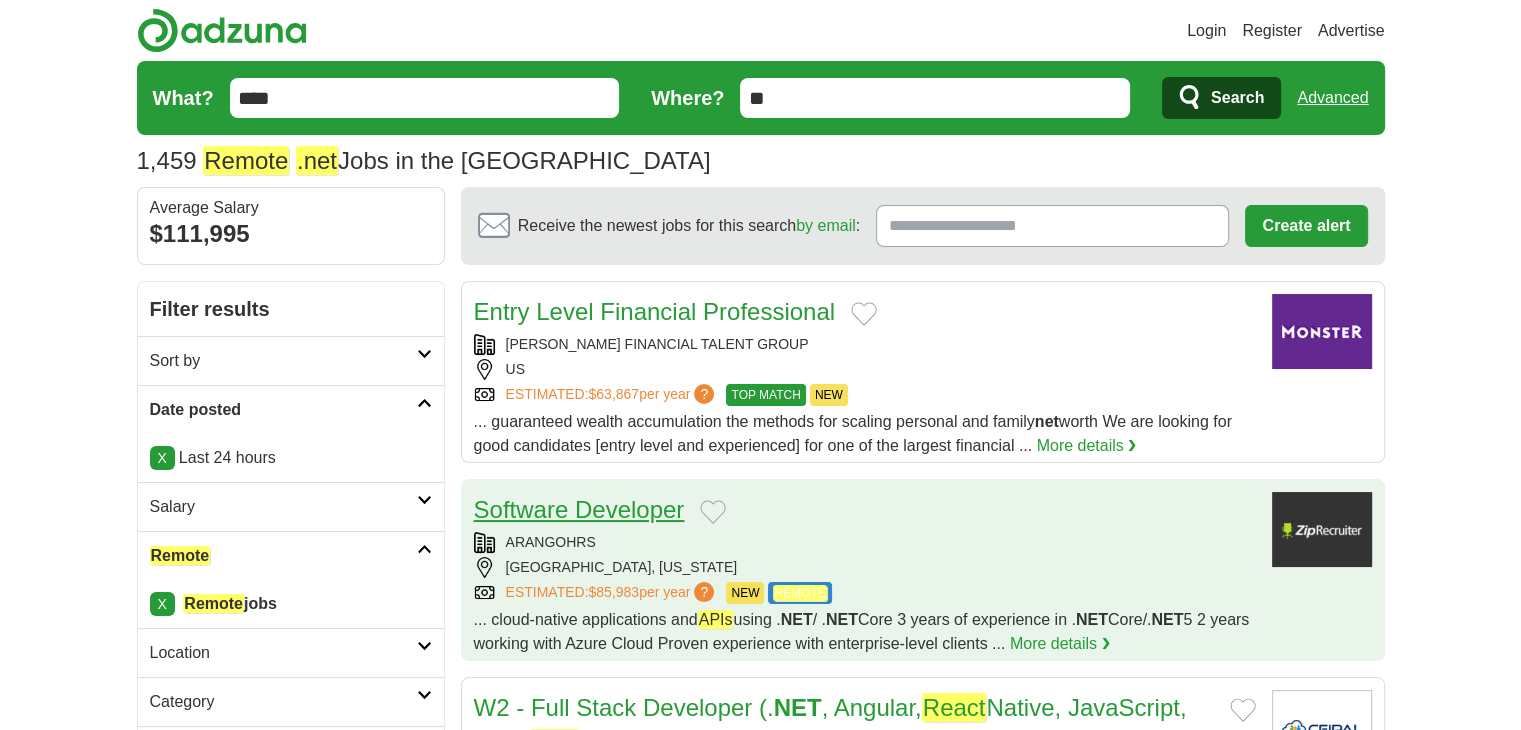 click on "Software Developer" at bounding box center [579, 509] 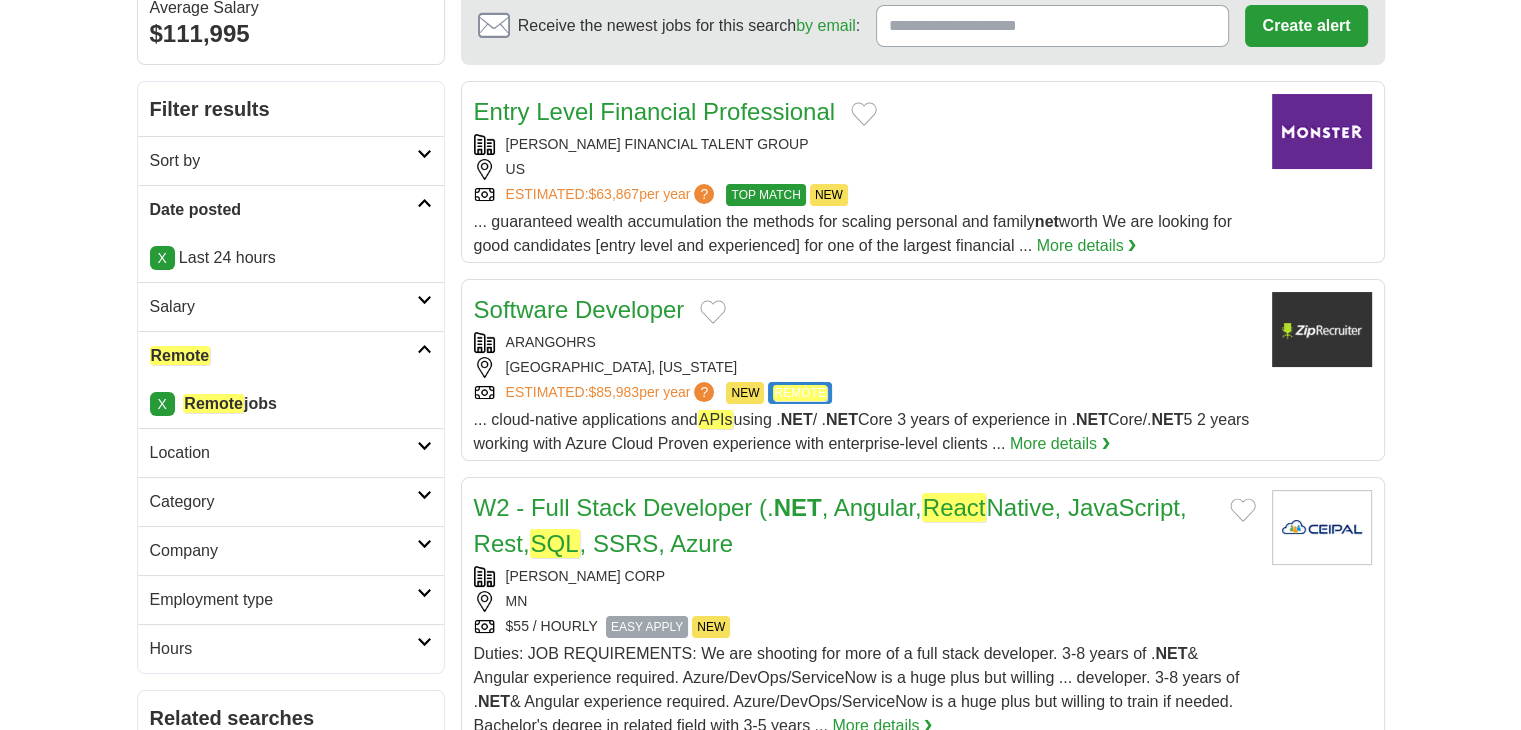 scroll, scrollTop: 300, scrollLeft: 0, axis: vertical 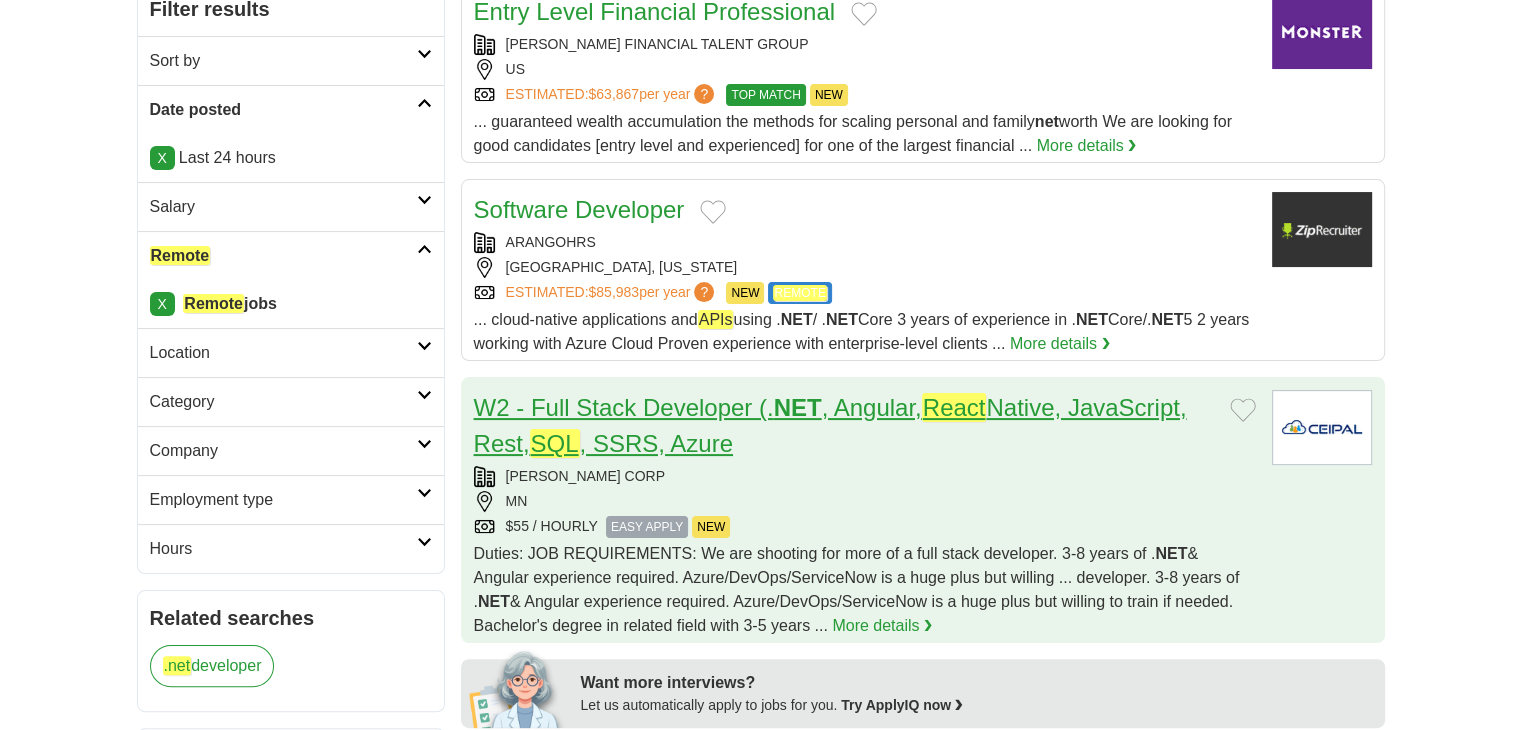 click on "W2 - Full Stack Developer (. NET , Angular,  React  Native, JavaScript, Rest,  SQL , SSRS, Azure" at bounding box center [830, 425] 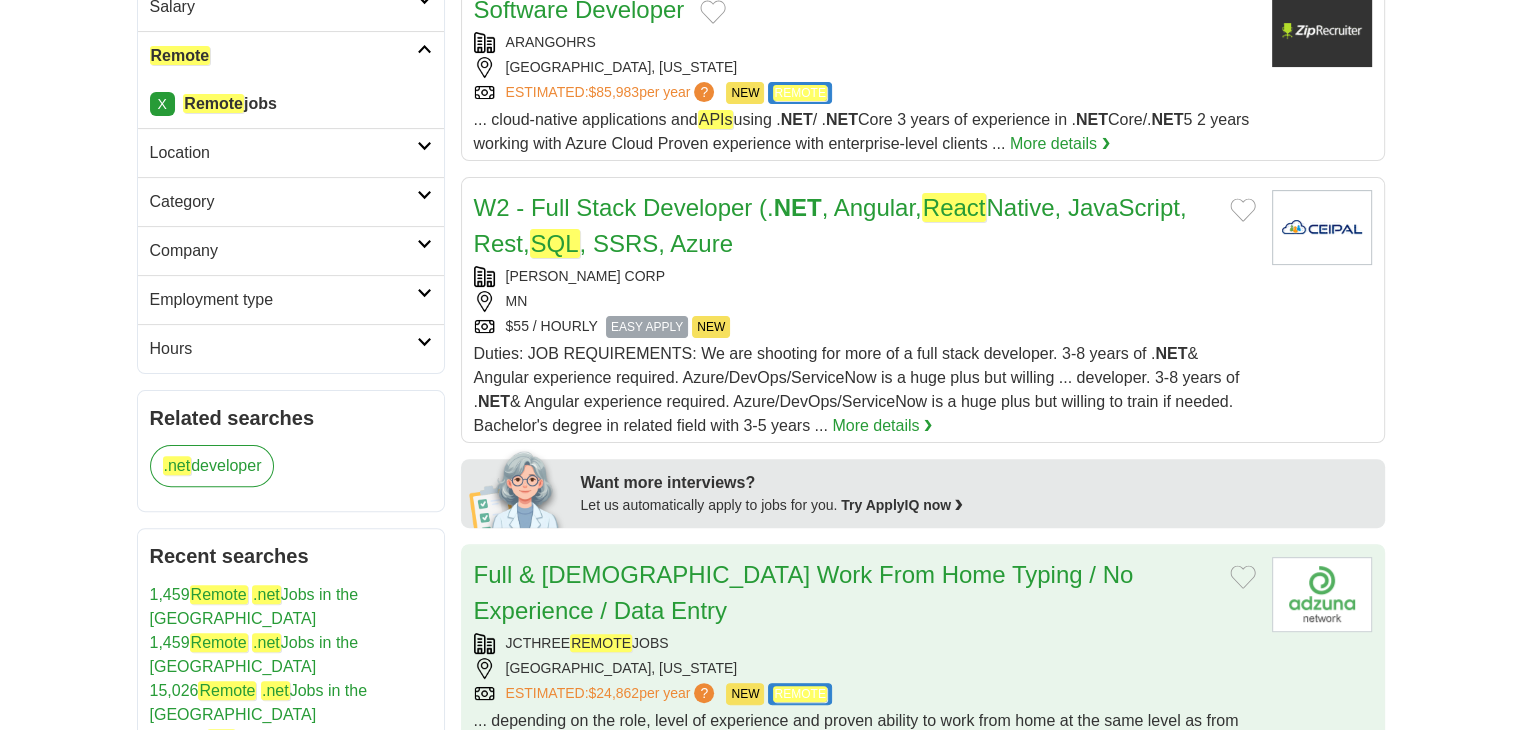 scroll, scrollTop: 600, scrollLeft: 0, axis: vertical 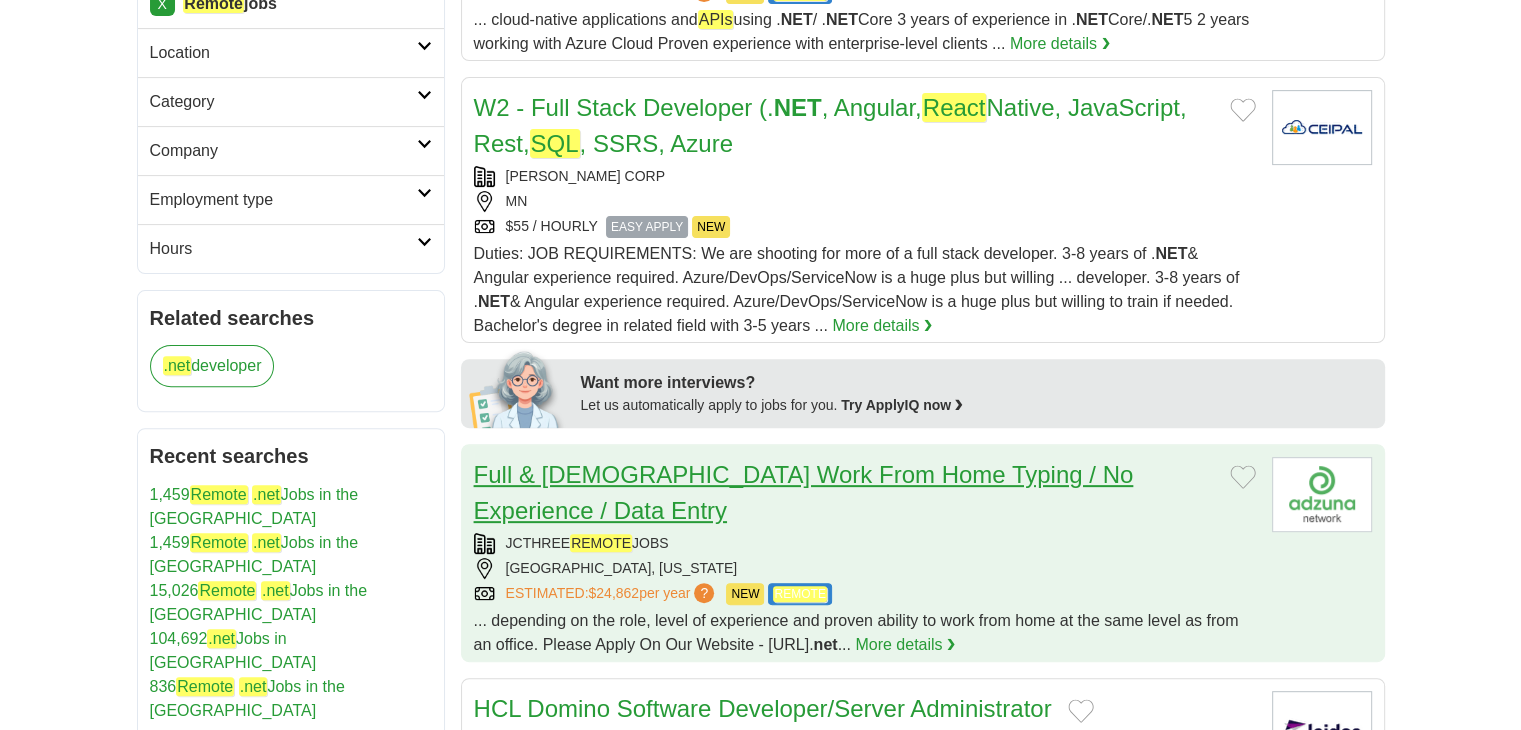 click on "Full & Part Time Work From Home Typing / No Experience / Data Entry" at bounding box center [804, 492] 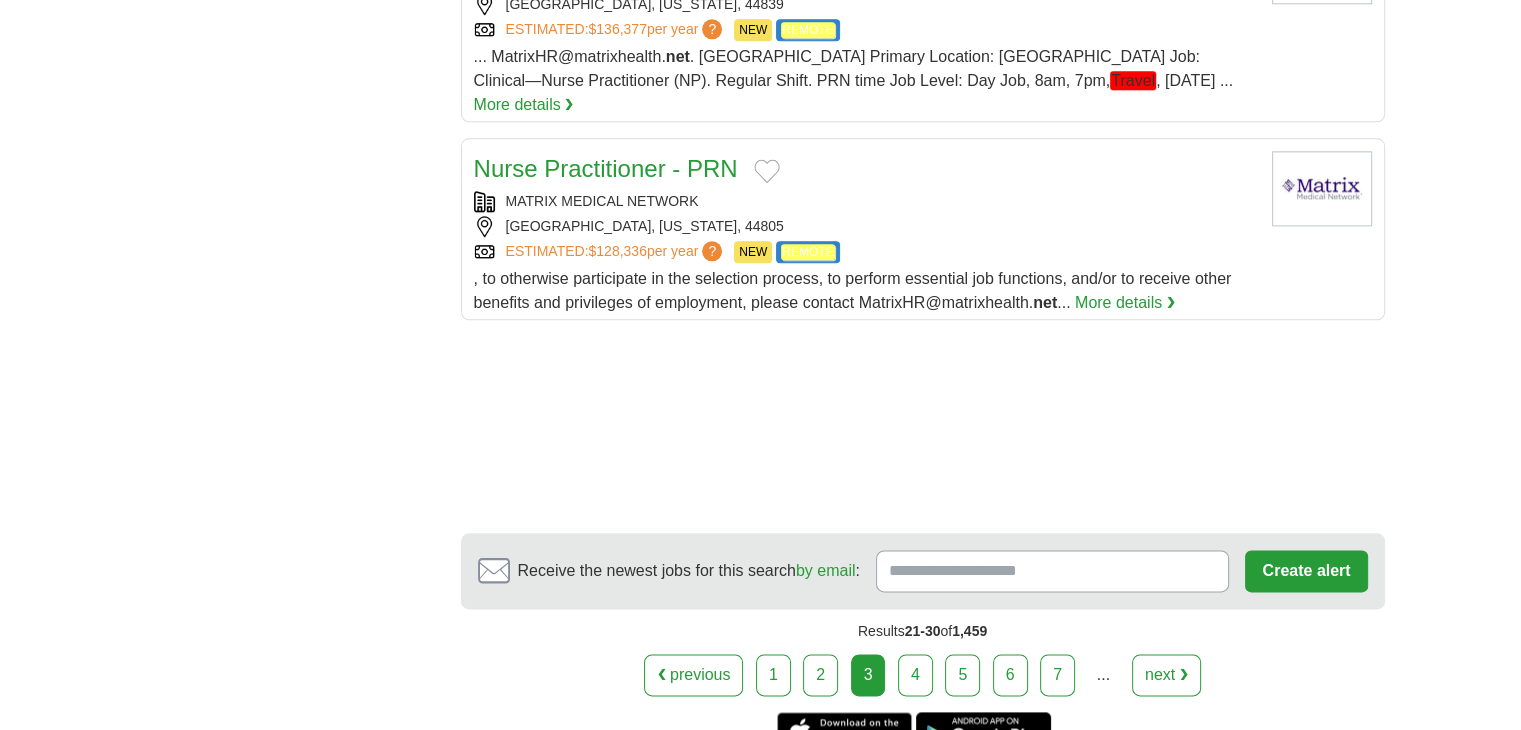 scroll, scrollTop: 2400, scrollLeft: 0, axis: vertical 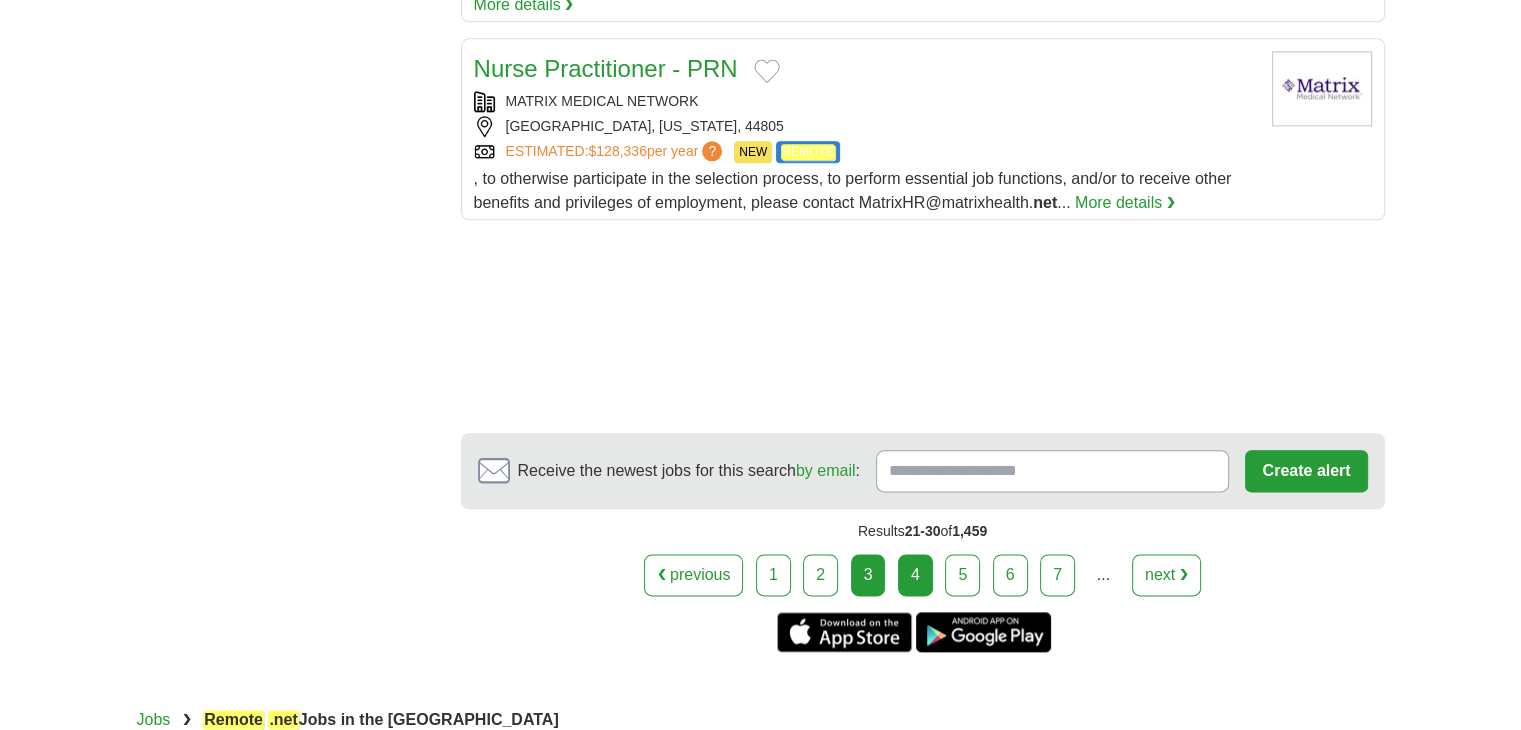 click on "4" at bounding box center (915, 575) 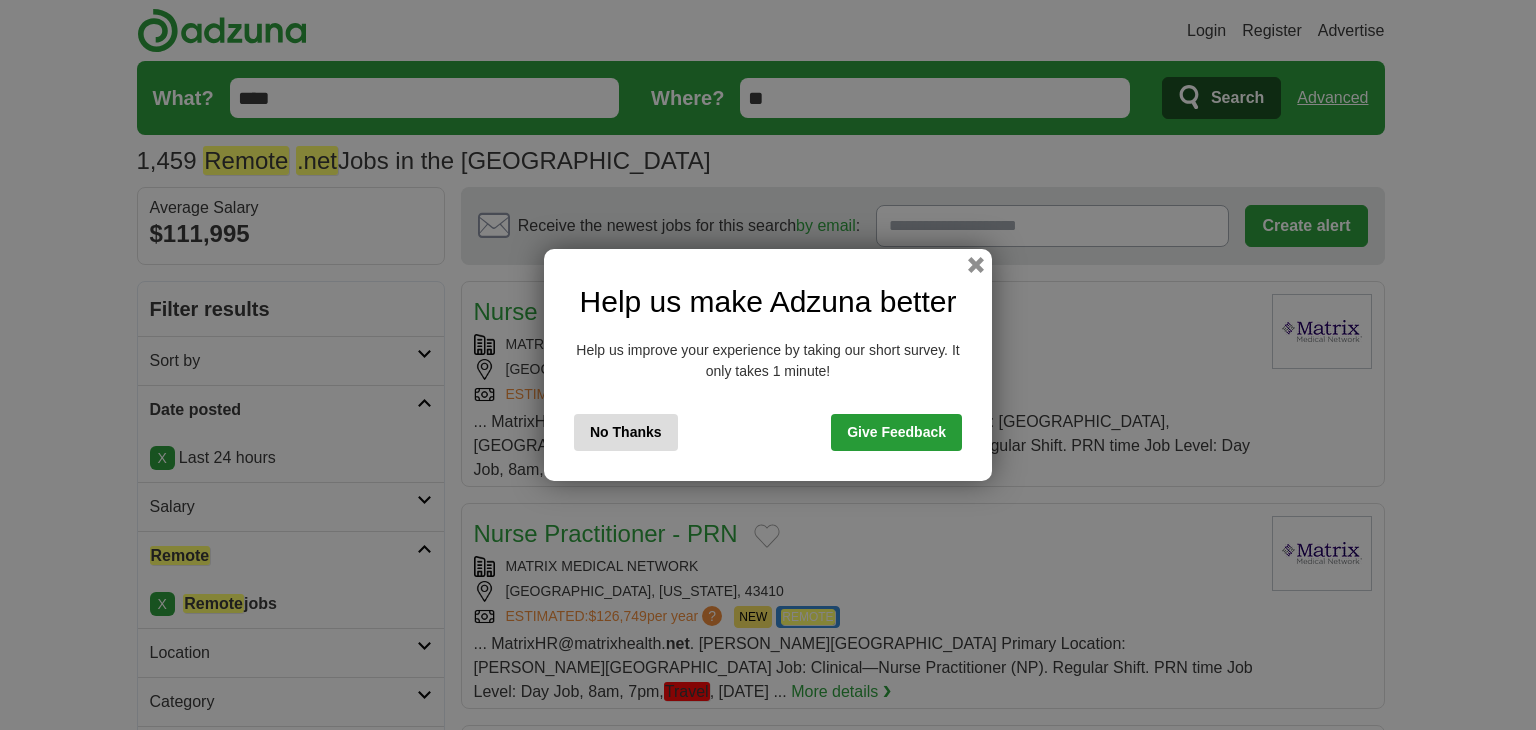scroll, scrollTop: 0, scrollLeft: 0, axis: both 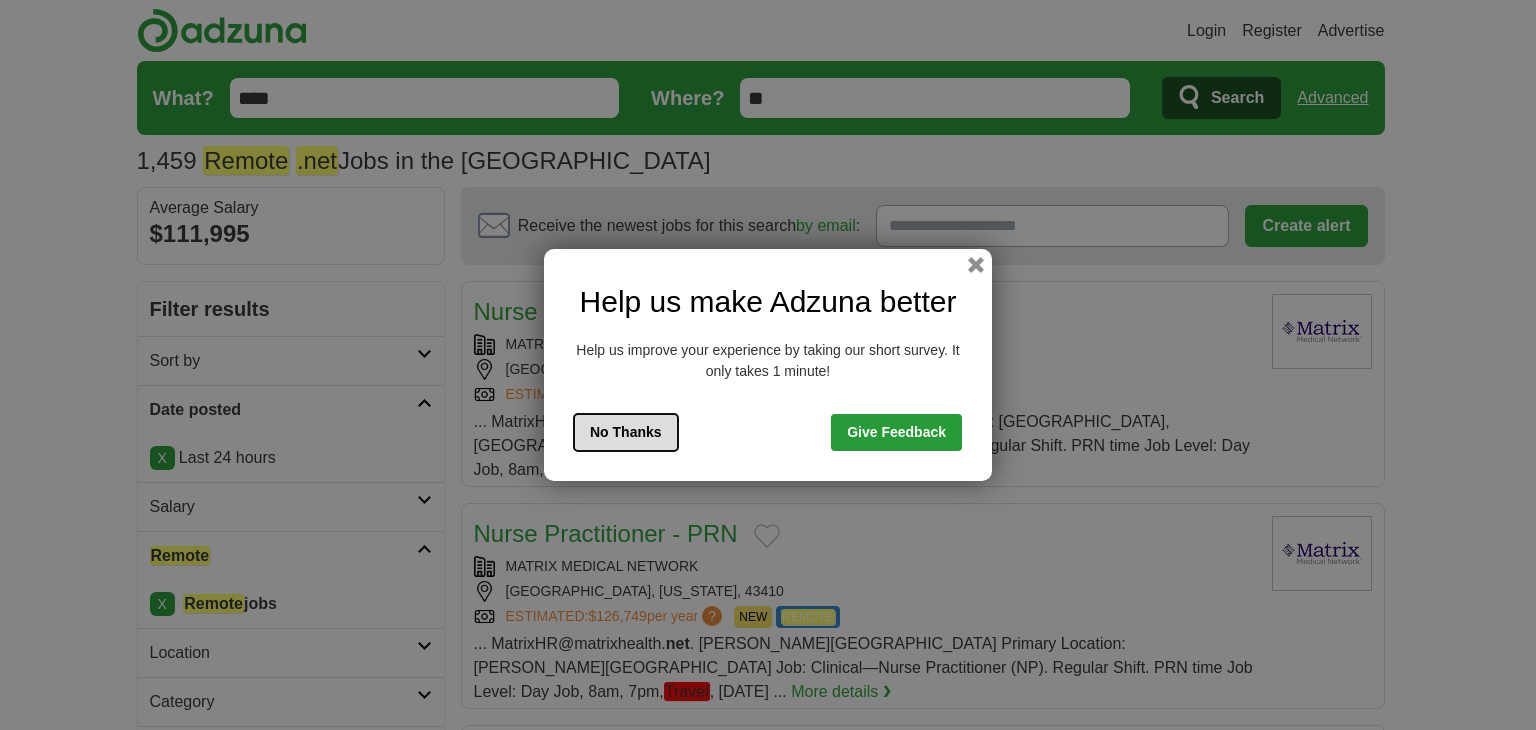 click on "No Thanks" at bounding box center [626, 432] 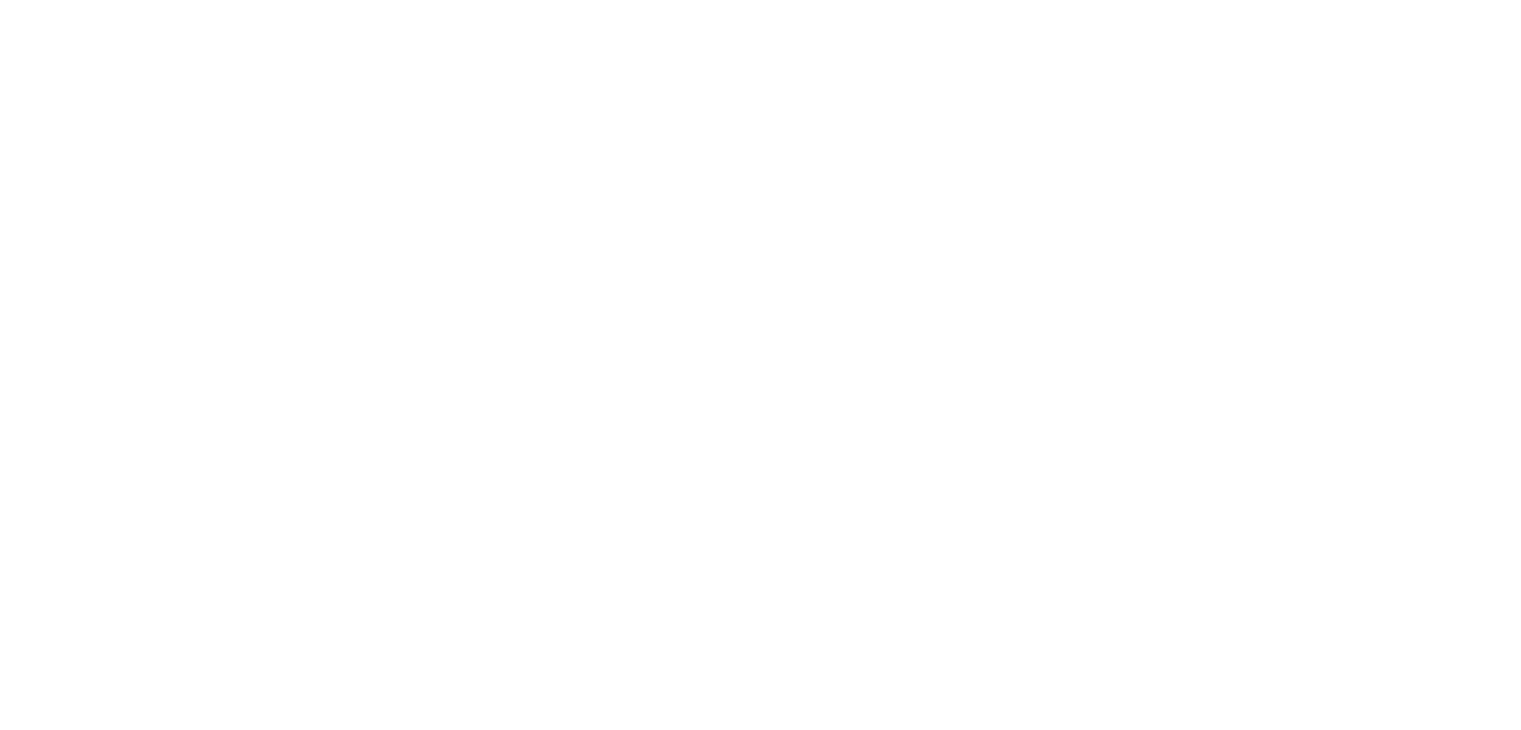 scroll, scrollTop: 2900, scrollLeft: 0, axis: vertical 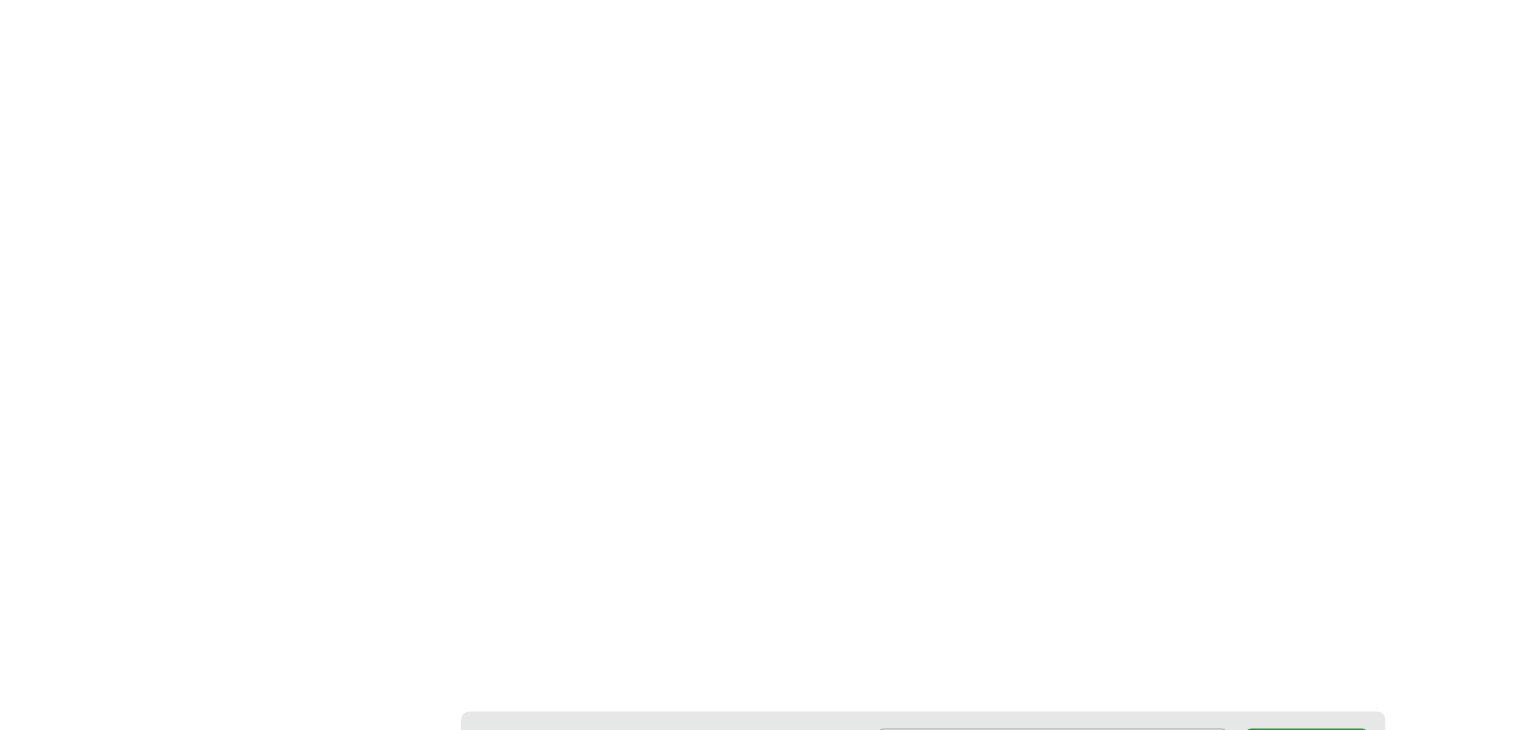 click on "5" at bounding box center (962, 853) 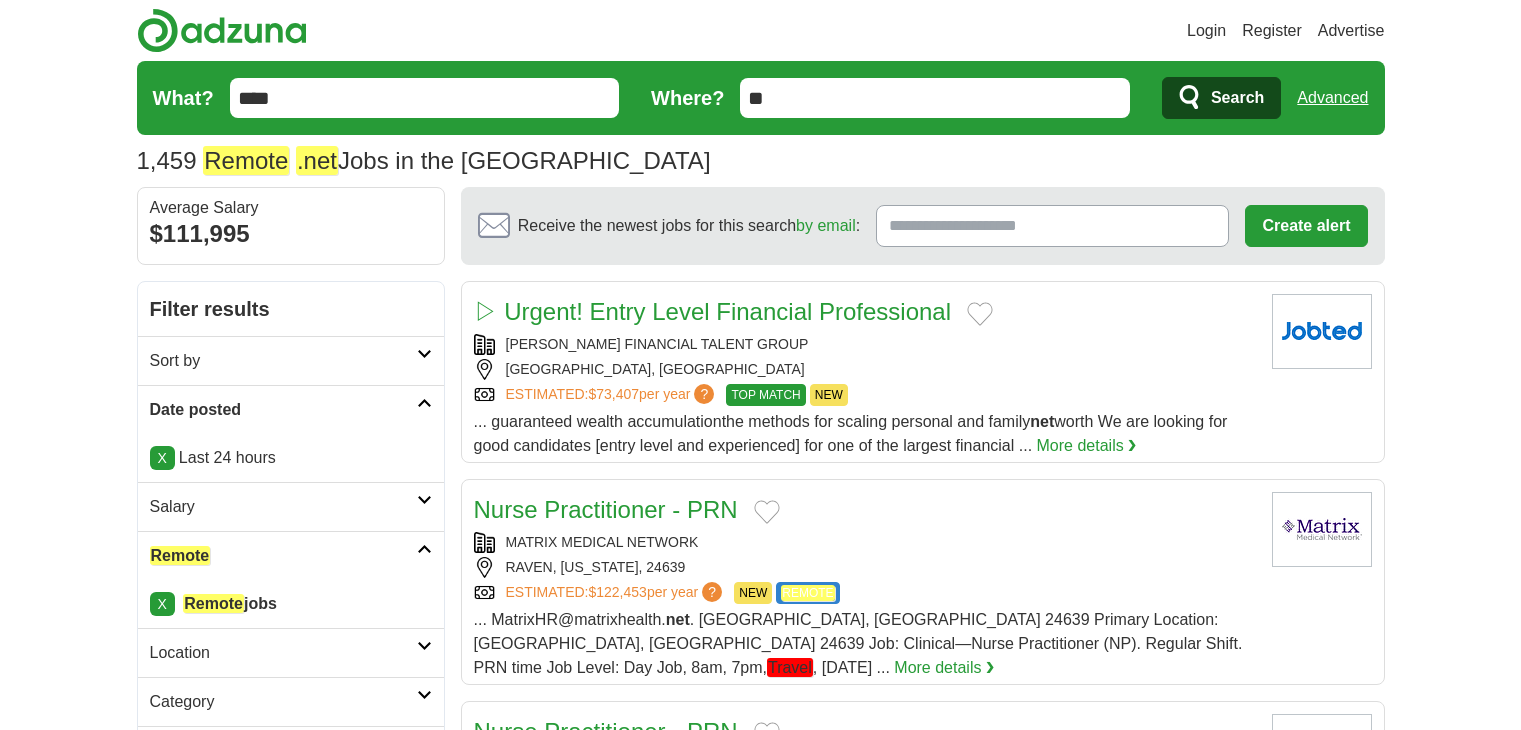 scroll, scrollTop: 0, scrollLeft: 0, axis: both 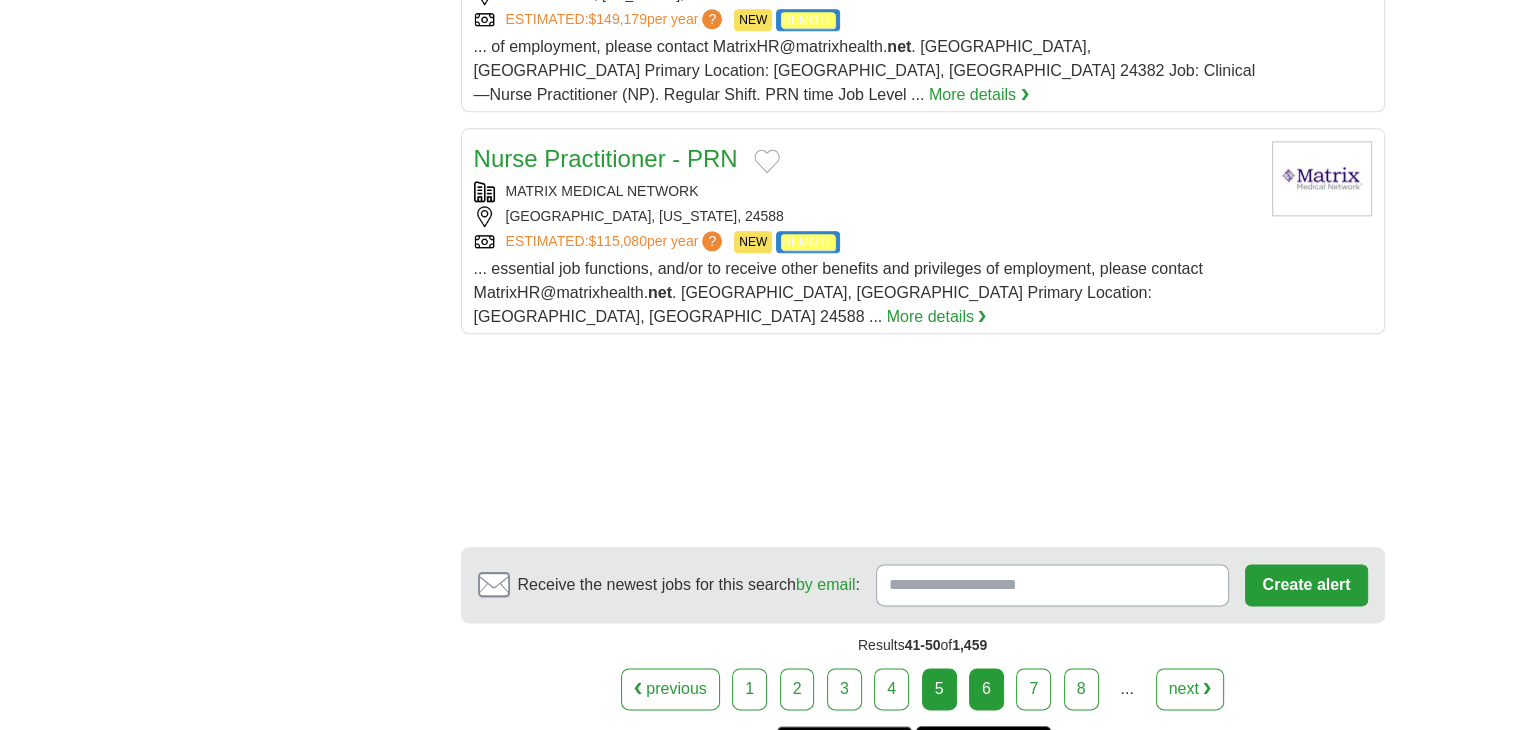 click on "6" at bounding box center (986, 689) 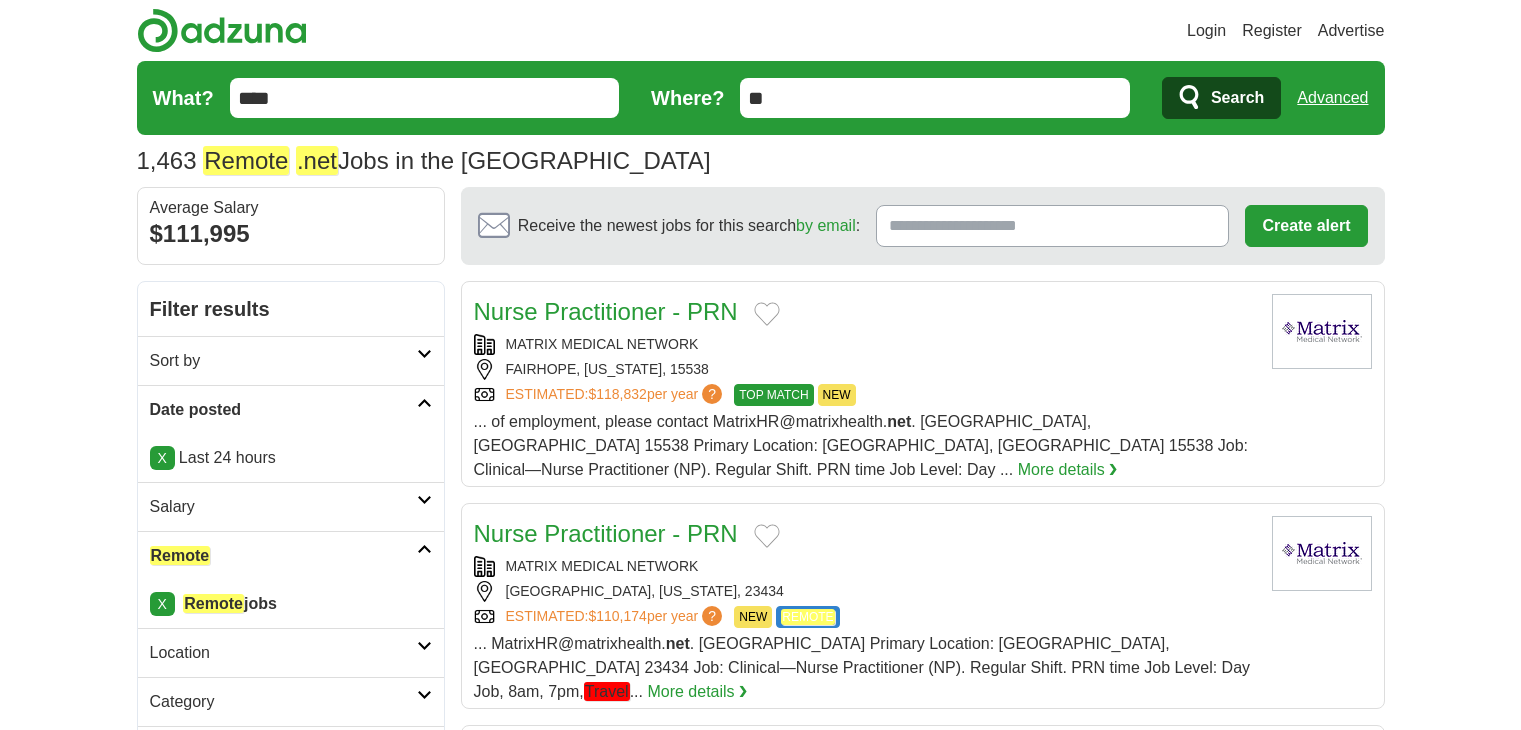 scroll, scrollTop: 600, scrollLeft: 0, axis: vertical 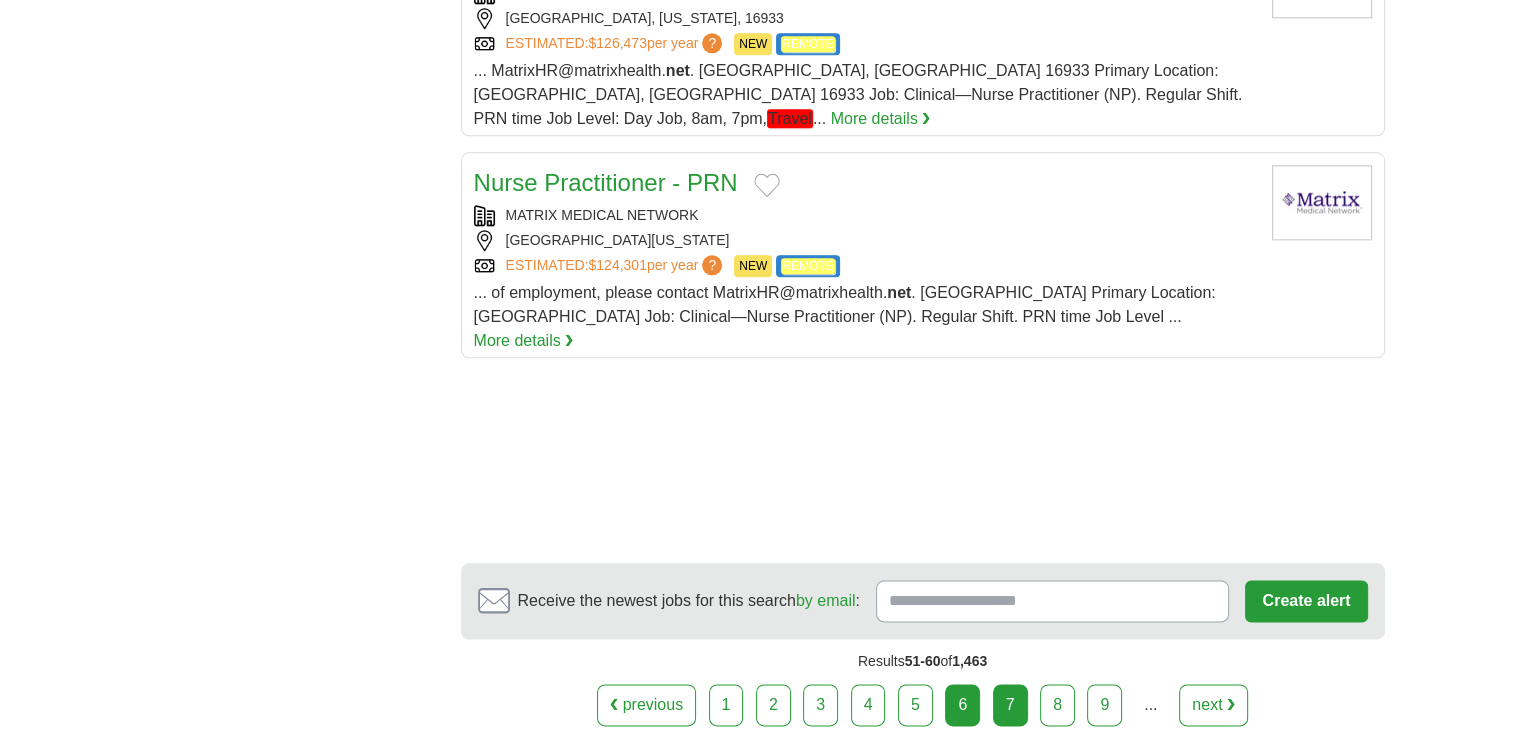 click on "7" at bounding box center (1010, 705) 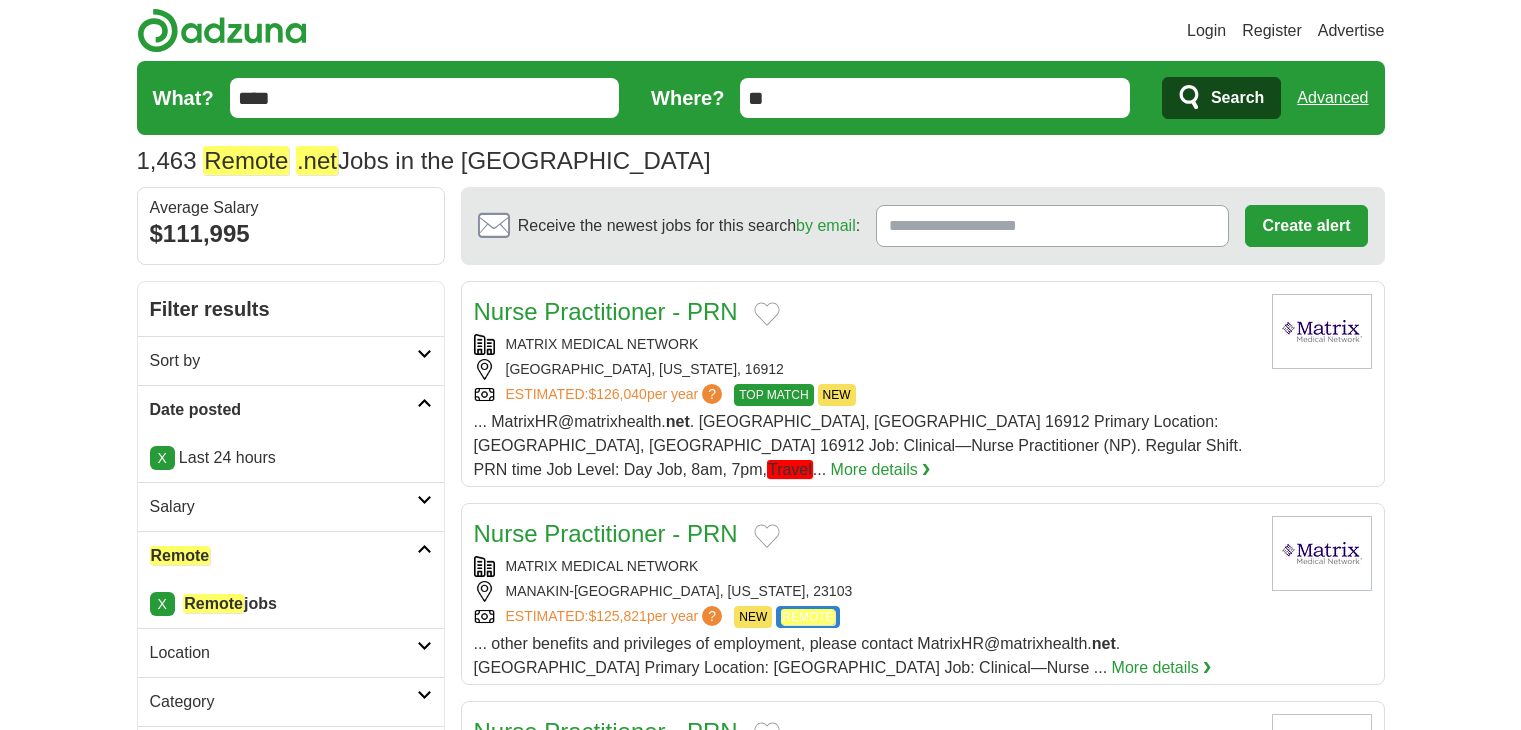 scroll, scrollTop: 0, scrollLeft: 0, axis: both 